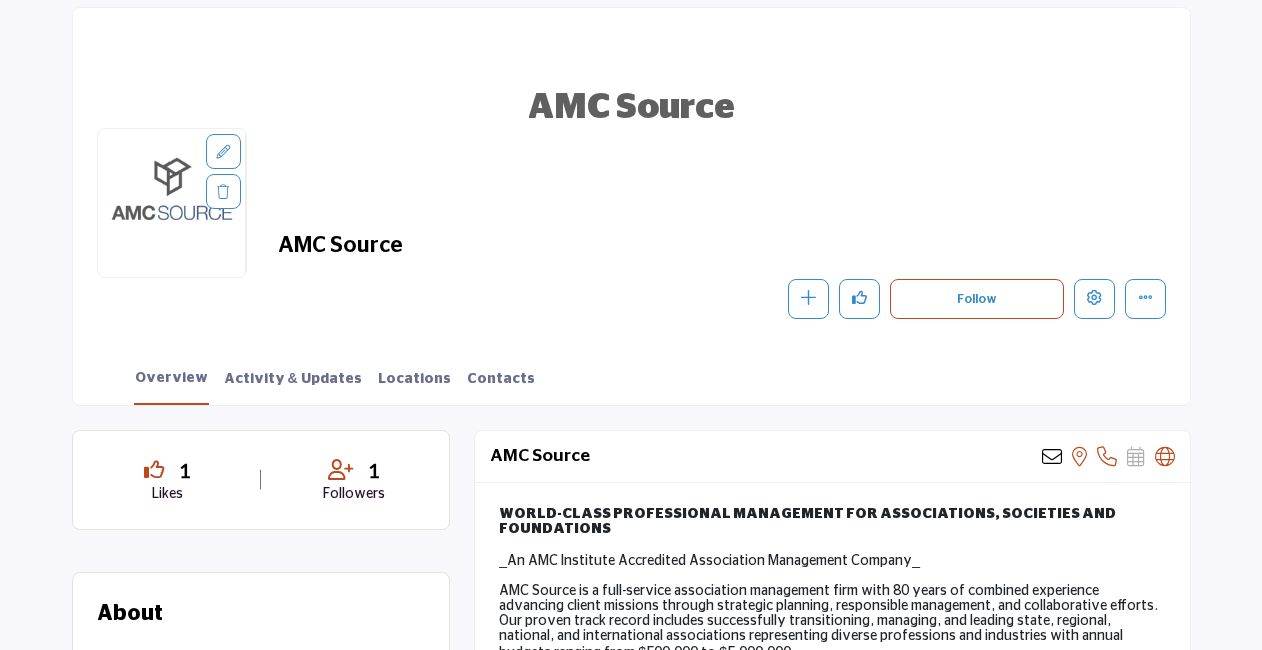 scroll, scrollTop: 176, scrollLeft: 0, axis: vertical 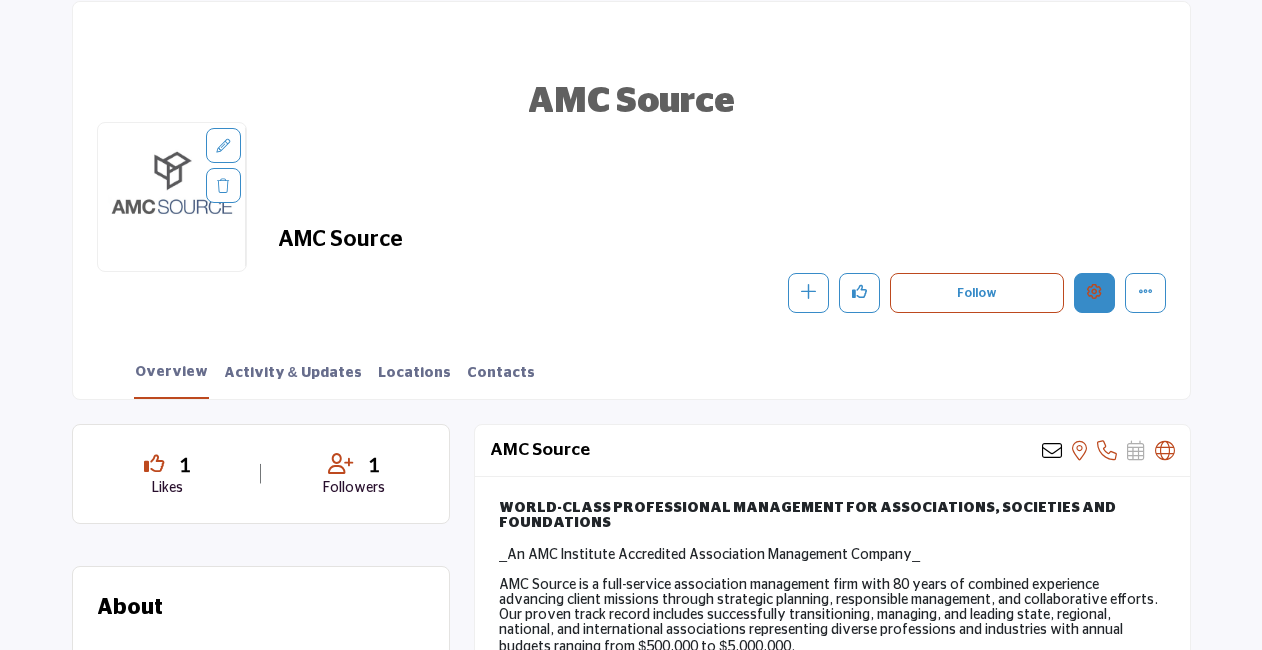 click at bounding box center [1094, 293] 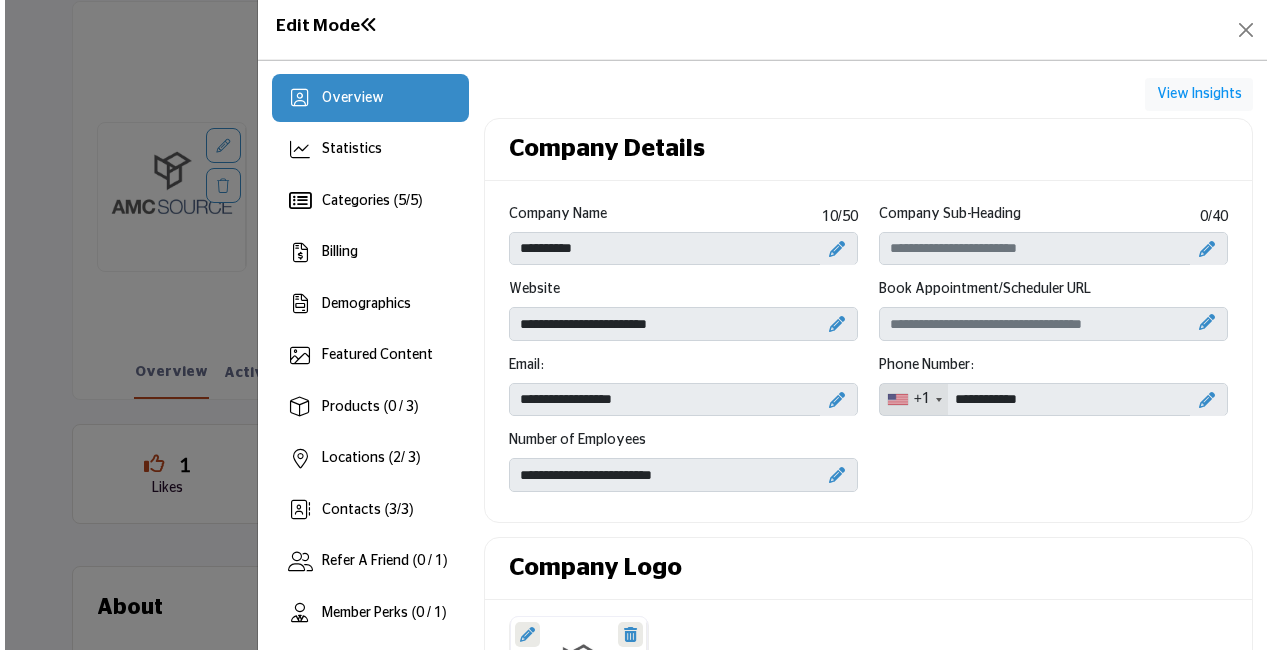 scroll, scrollTop: 299, scrollLeft: 0, axis: vertical 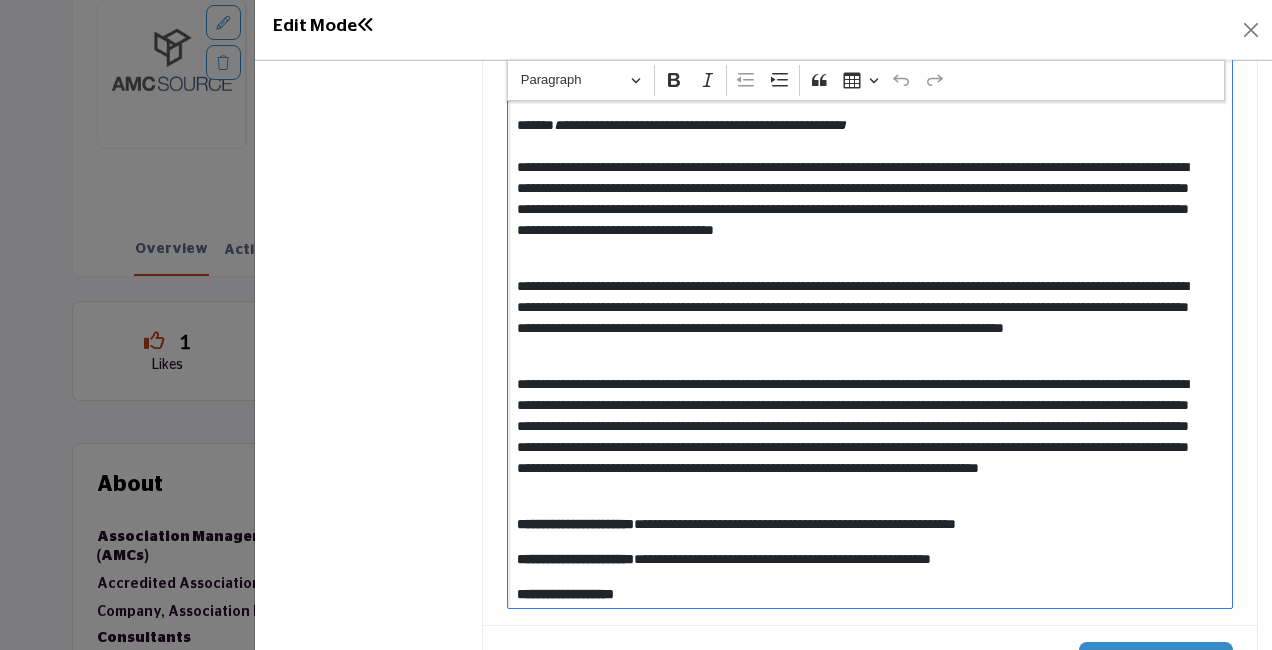 drag, startPoint x: 515, startPoint y: 135, endPoint x: 595, endPoint y: 109, distance: 84.118965 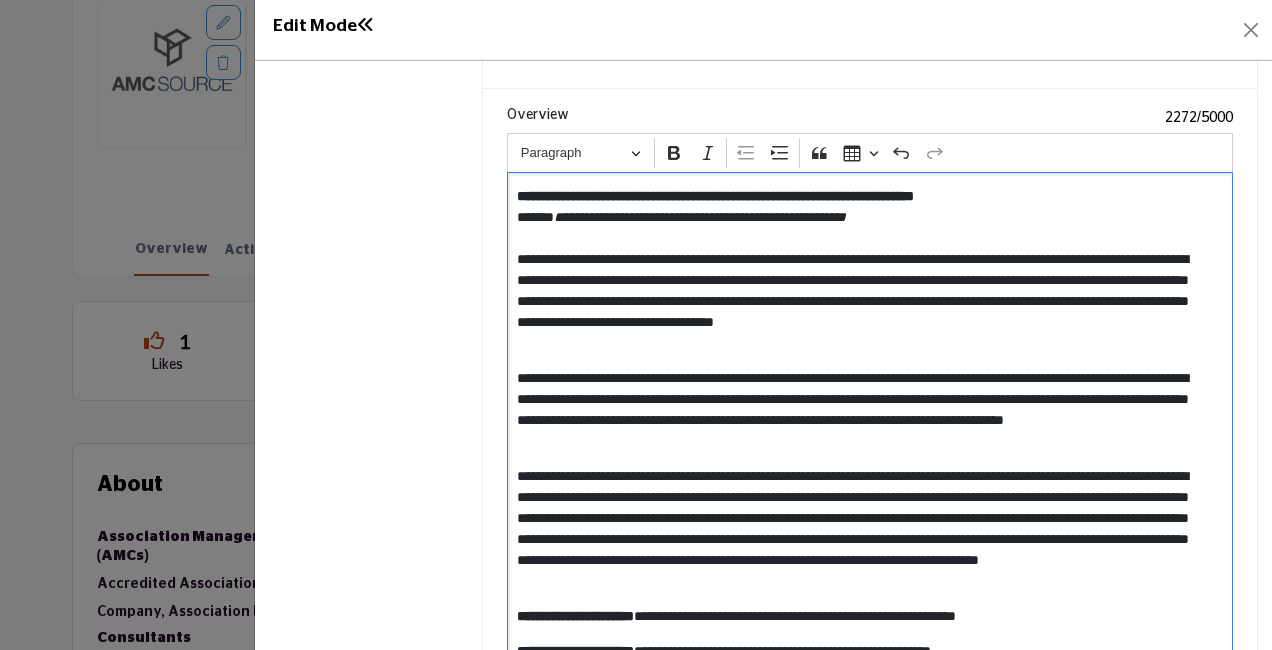 scroll, scrollTop: 1915, scrollLeft: 0, axis: vertical 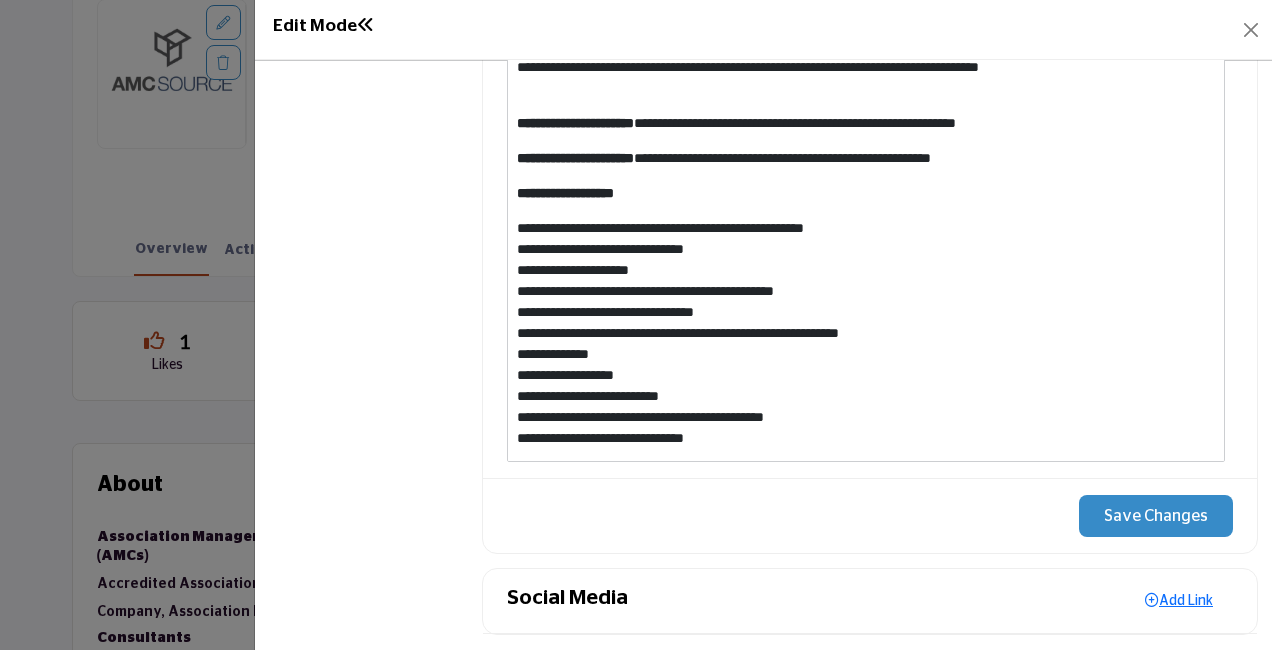 click on "Save Changes" at bounding box center [1156, 516] 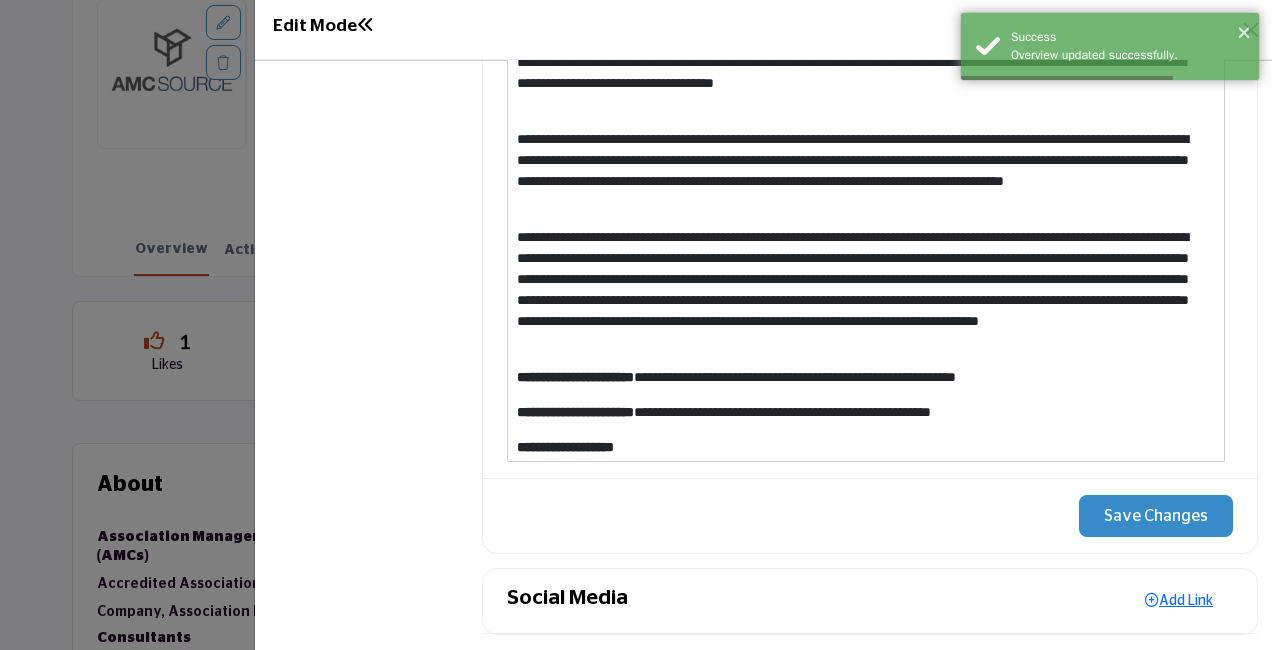 scroll, scrollTop: 0, scrollLeft: 0, axis: both 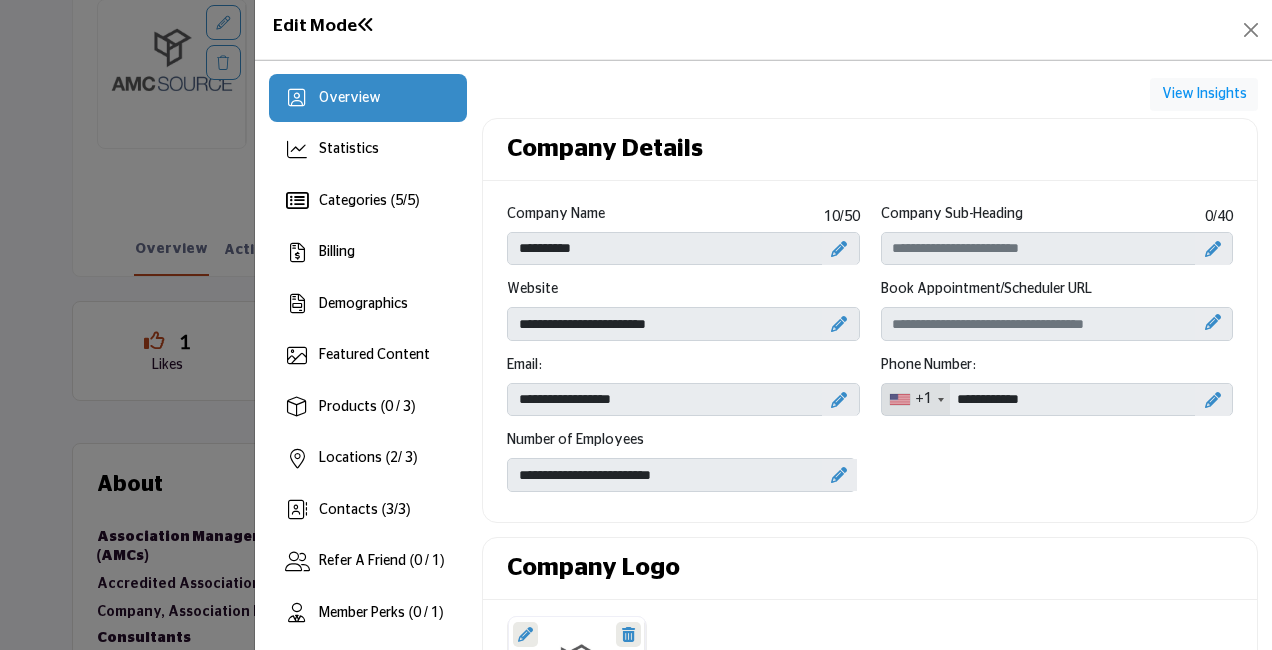 click at bounding box center [839, 475] 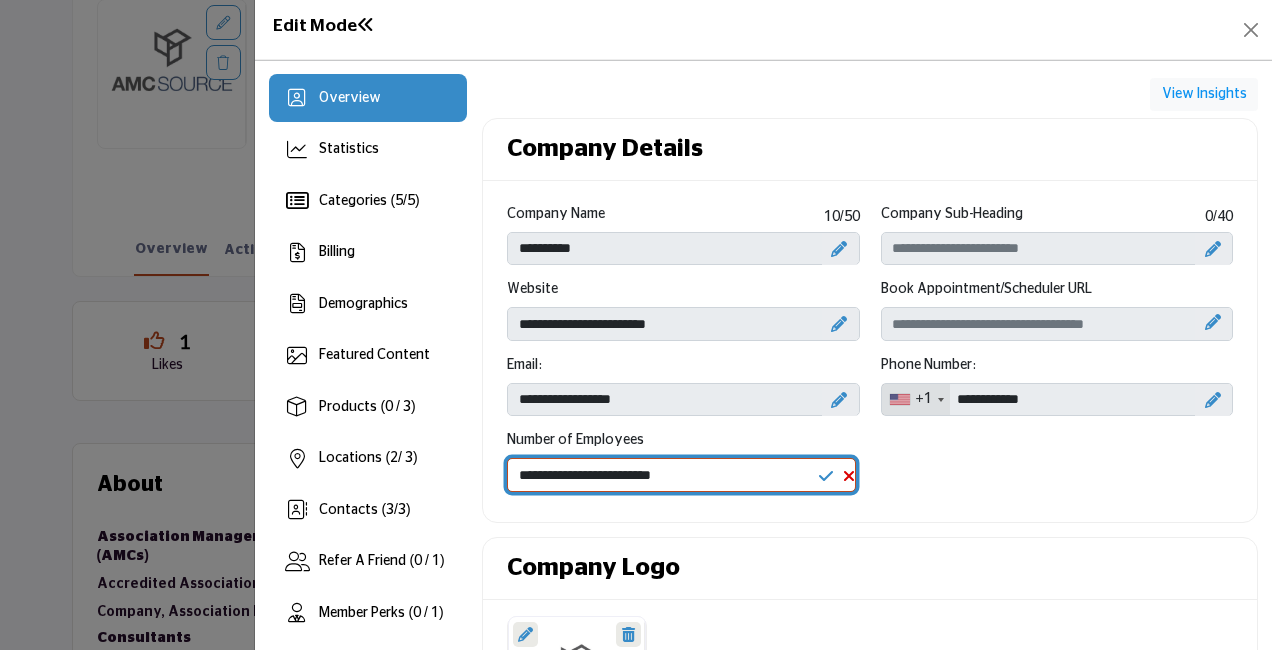 select on "*****" 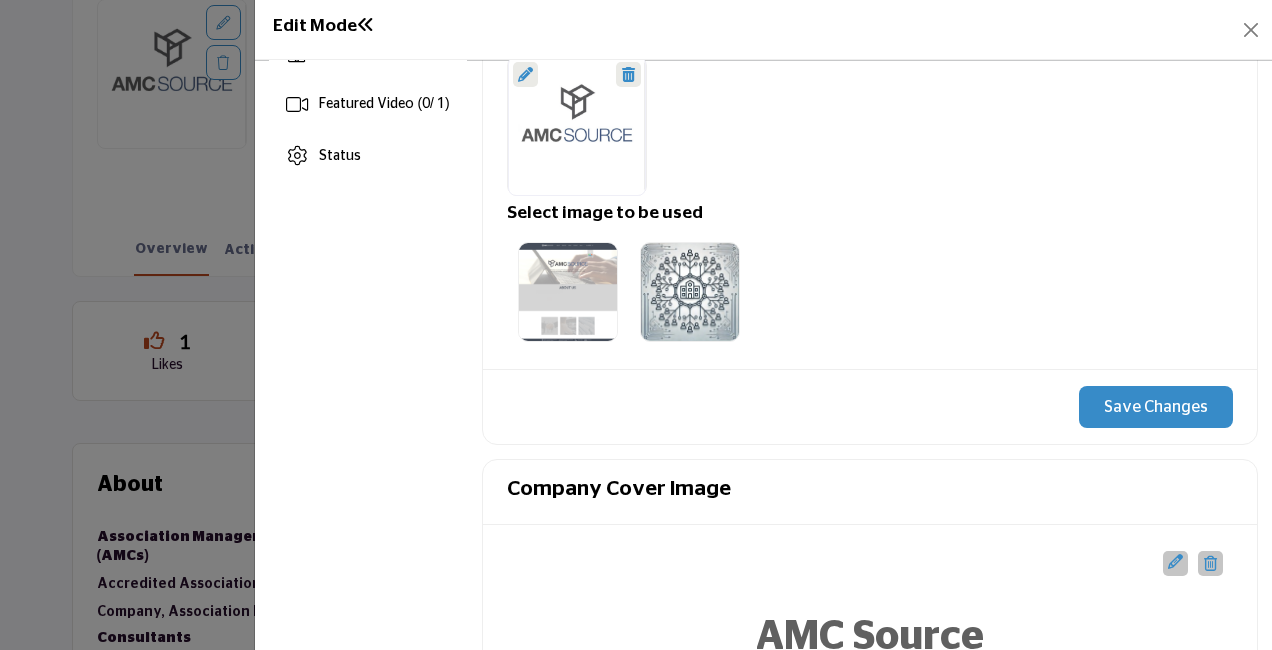 scroll, scrollTop: 803, scrollLeft: 0, axis: vertical 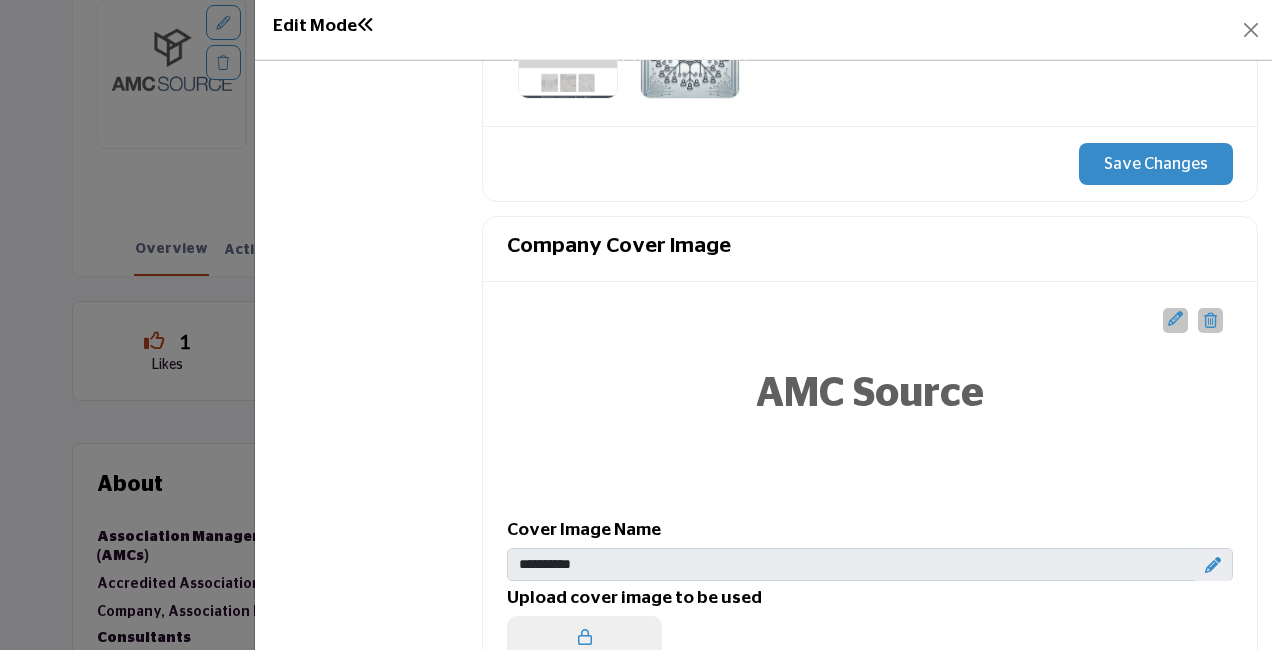 click on "Save Changes" at bounding box center (1156, 164) 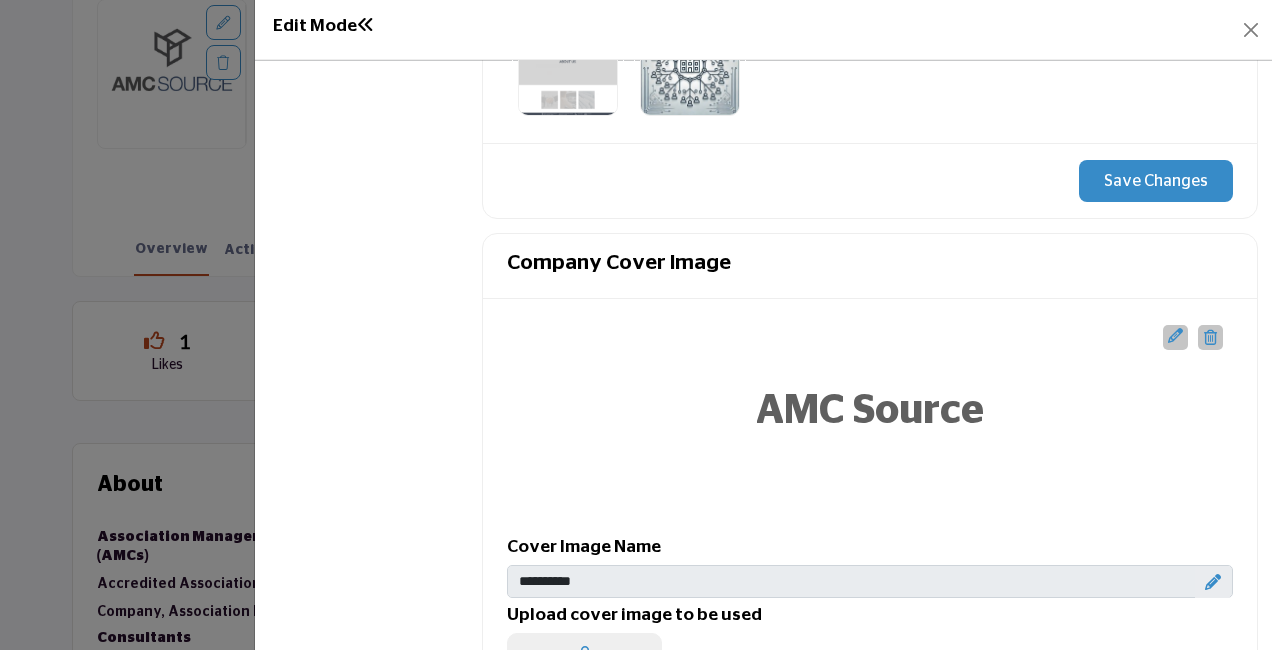 scroll, scrollTop: 729, scrollLeft: 0, axis: vertical 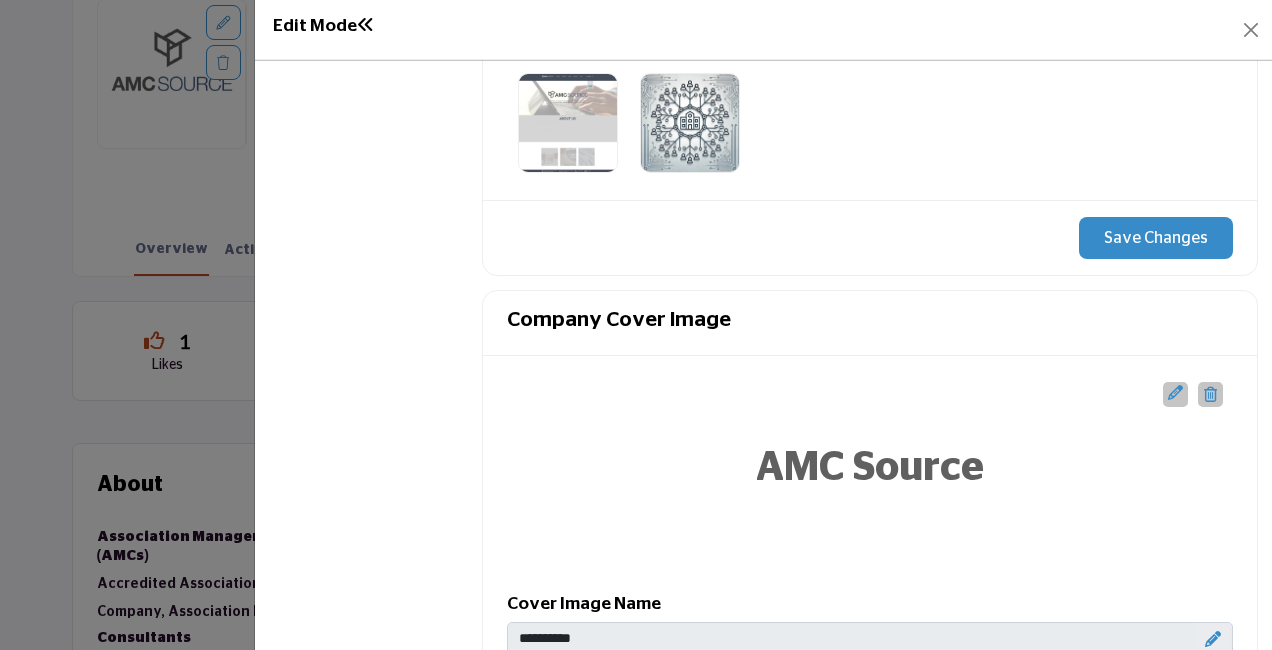 click on "Save Changes" at bounding box center (1156, 238) 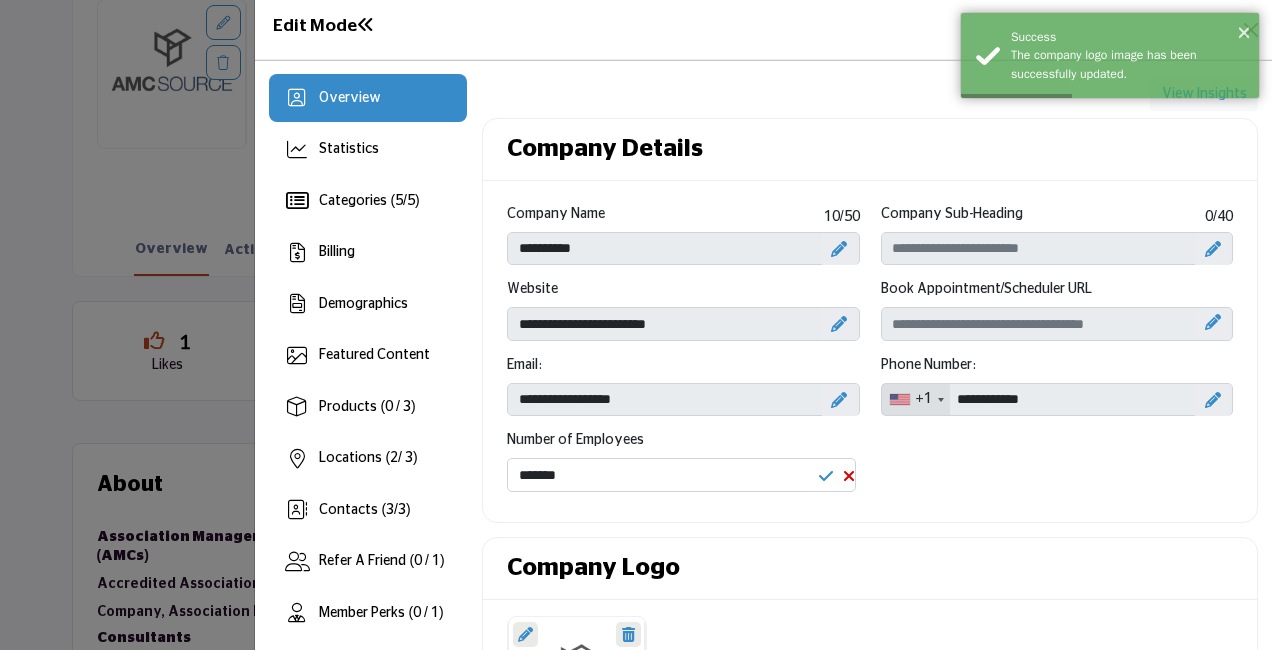 scroll, scrollTop: 0, scrollLeft: 0, axis: both 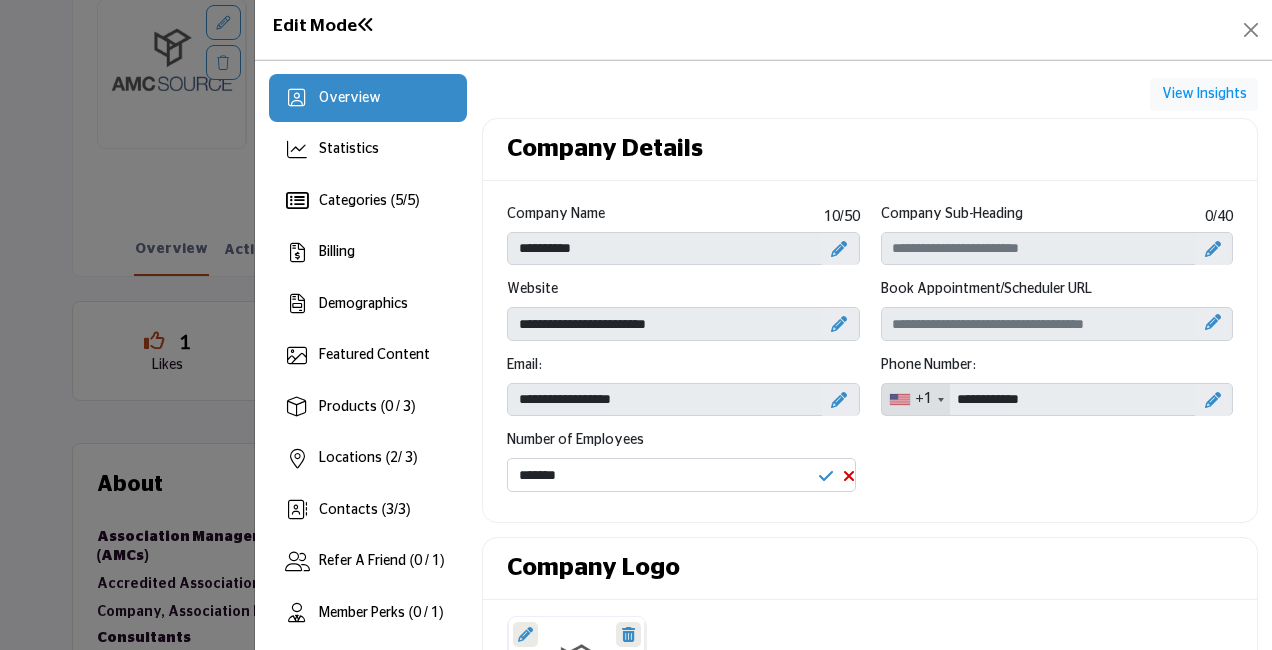 click on "View Insights" at bounding box center [1204, 95] 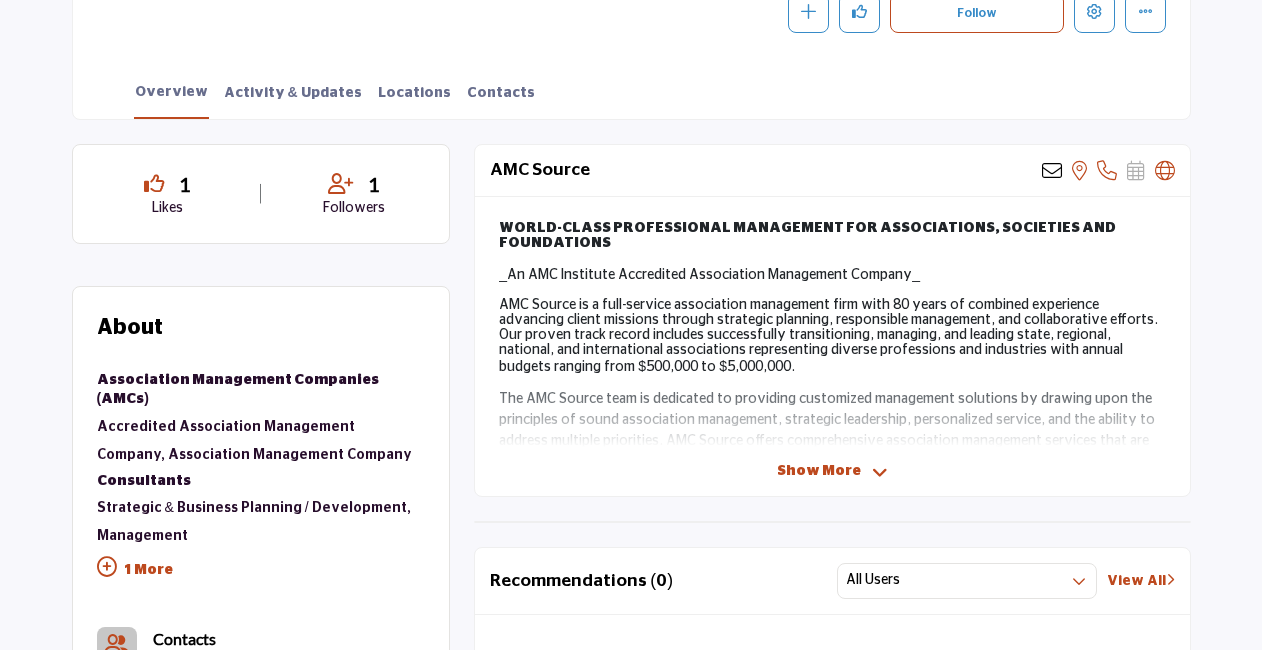scroll, scrollTop: 471, scrollLeft: 0, axis: vertical 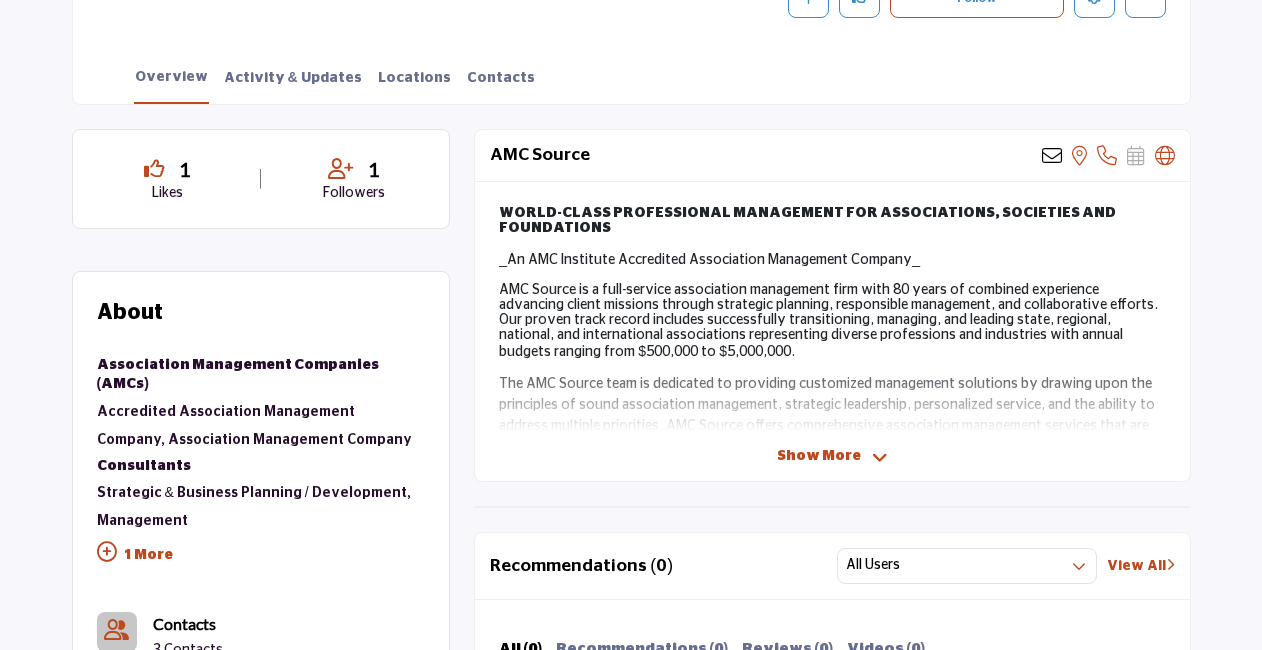 click on "Show More" at bounding box center (819, 456) 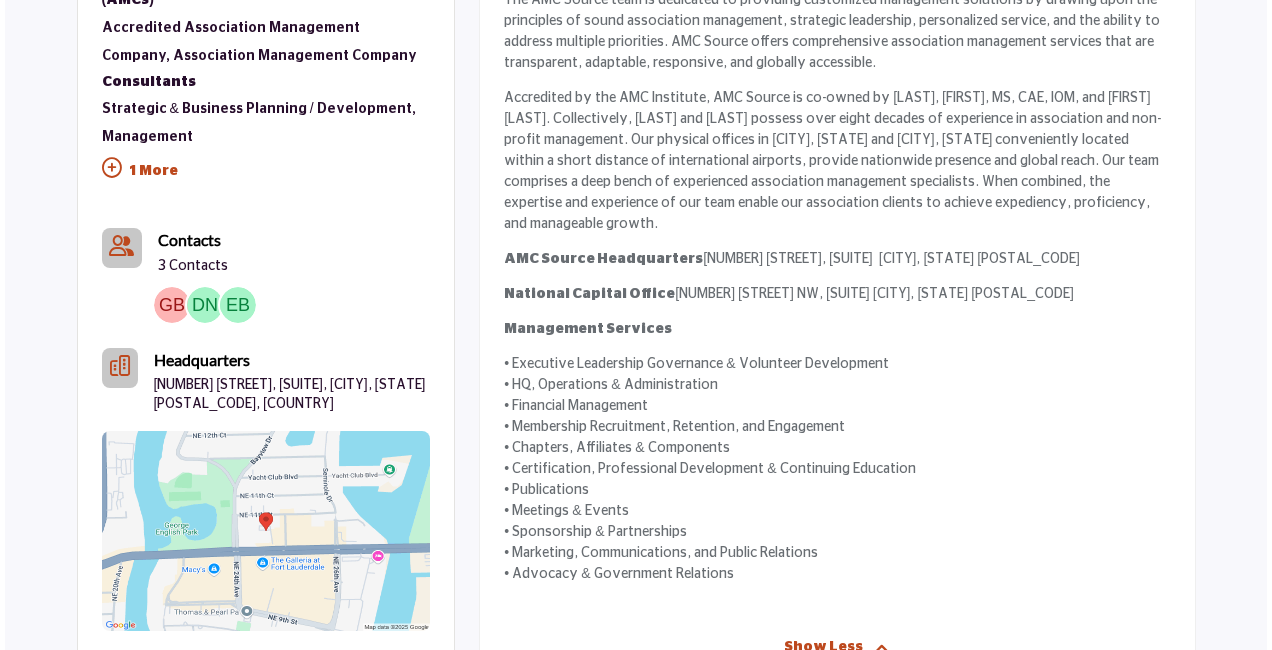 scroll, scrollTop: 858, scrollLeft: 0, axis: vertical 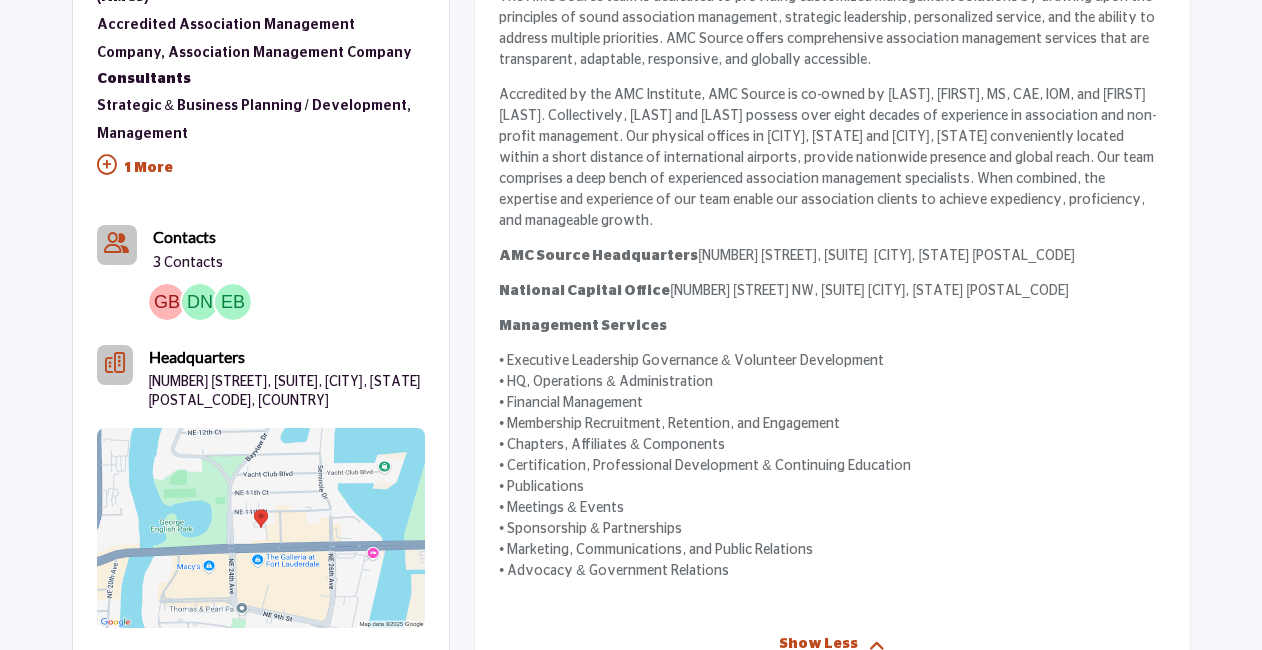 click at bounding box center [233, 302] 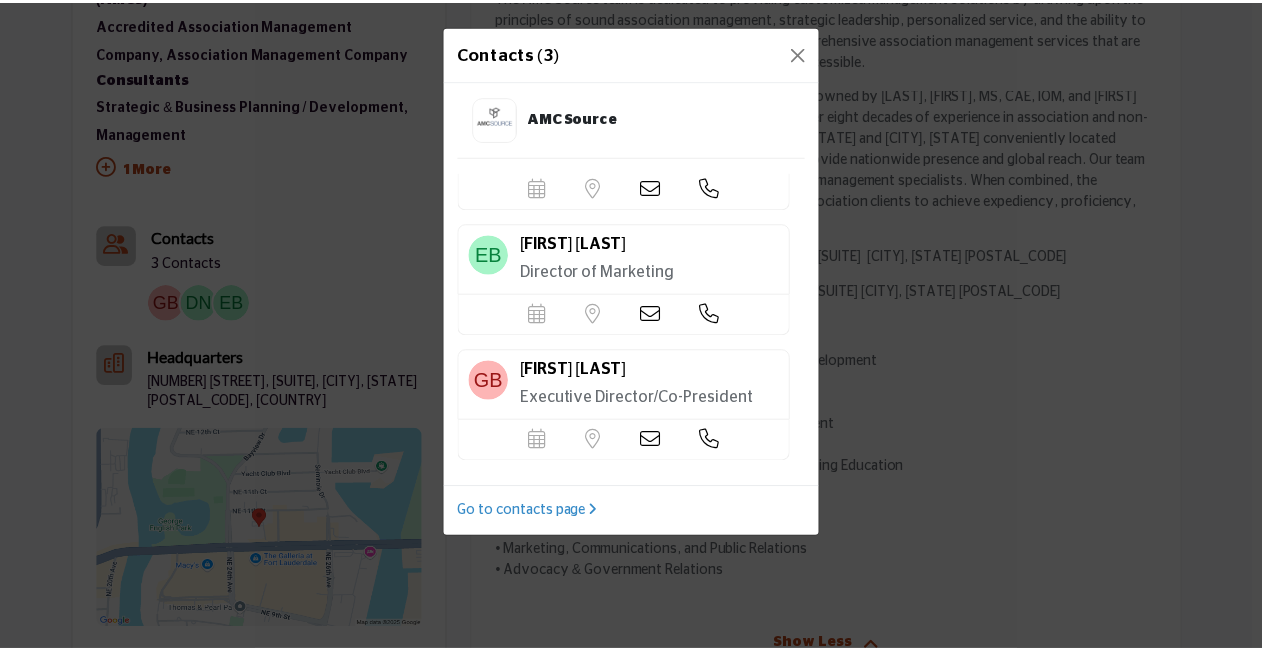 scroll, scrollTop: 76, scrollLeft: 0, axis: vertical 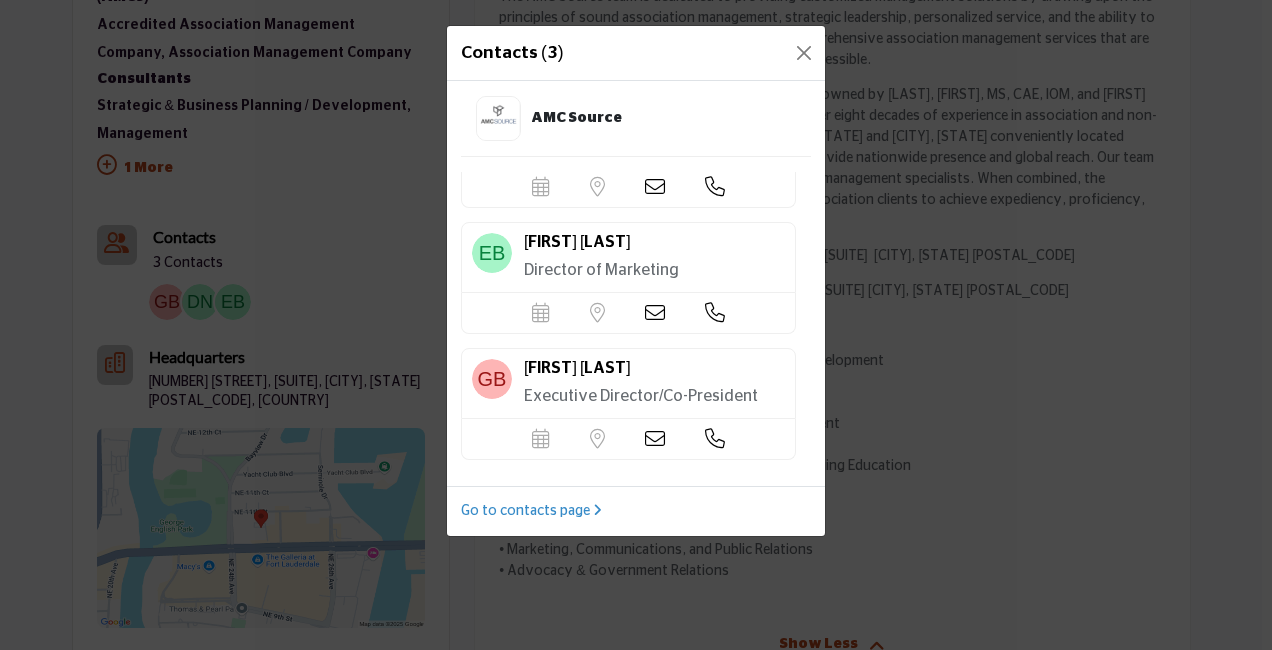 click on "Director of Marketing" at bounding box center [654, 270] 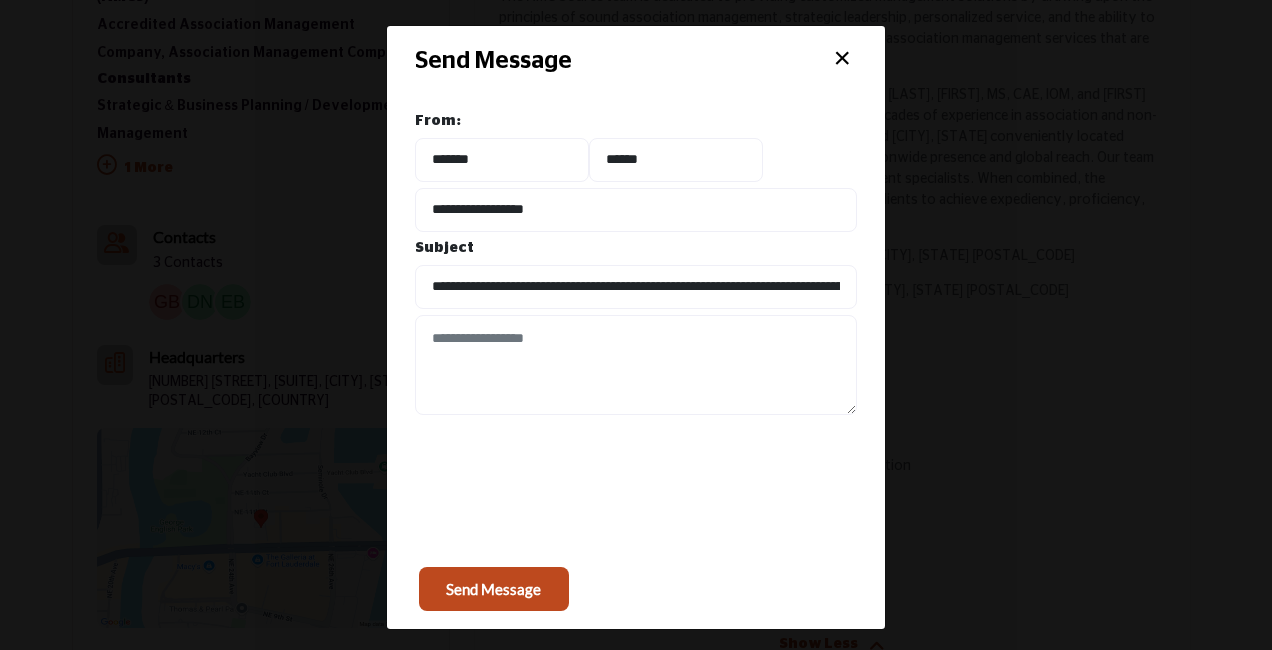 click on "×" at bounding box center [842, 59] 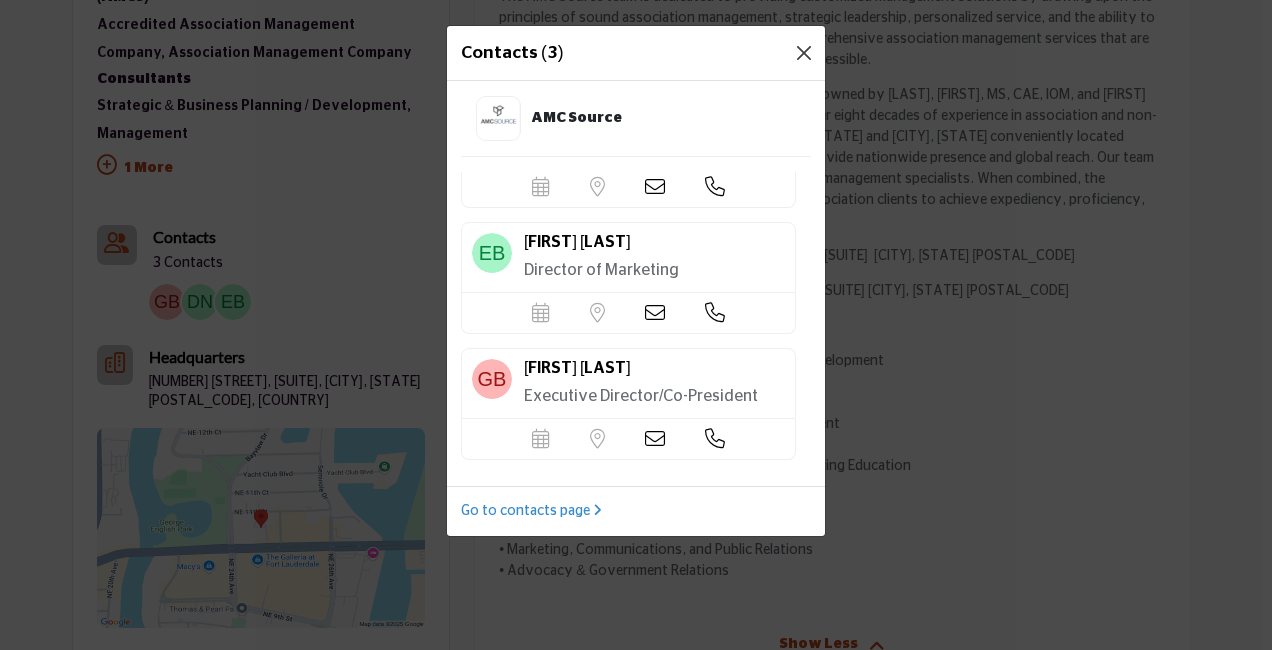 click at bounding box center [804, 53] 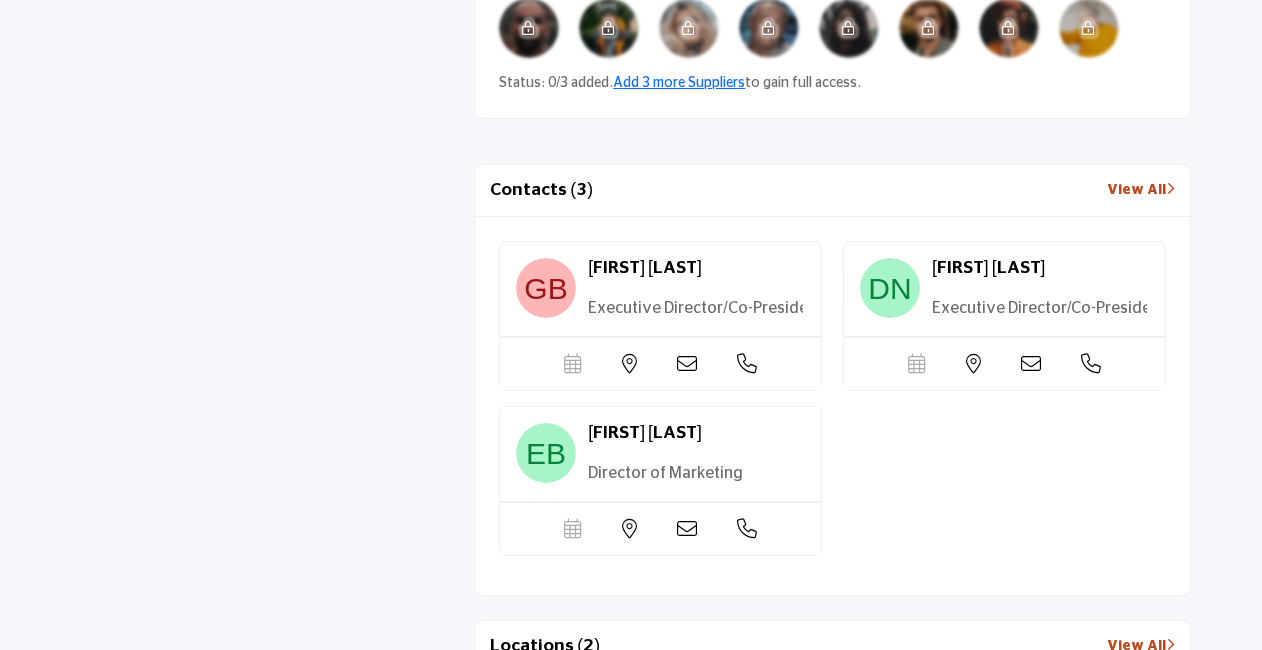 scroll, scrollTop: 1946, scrollLeft: 0, axis: vertical 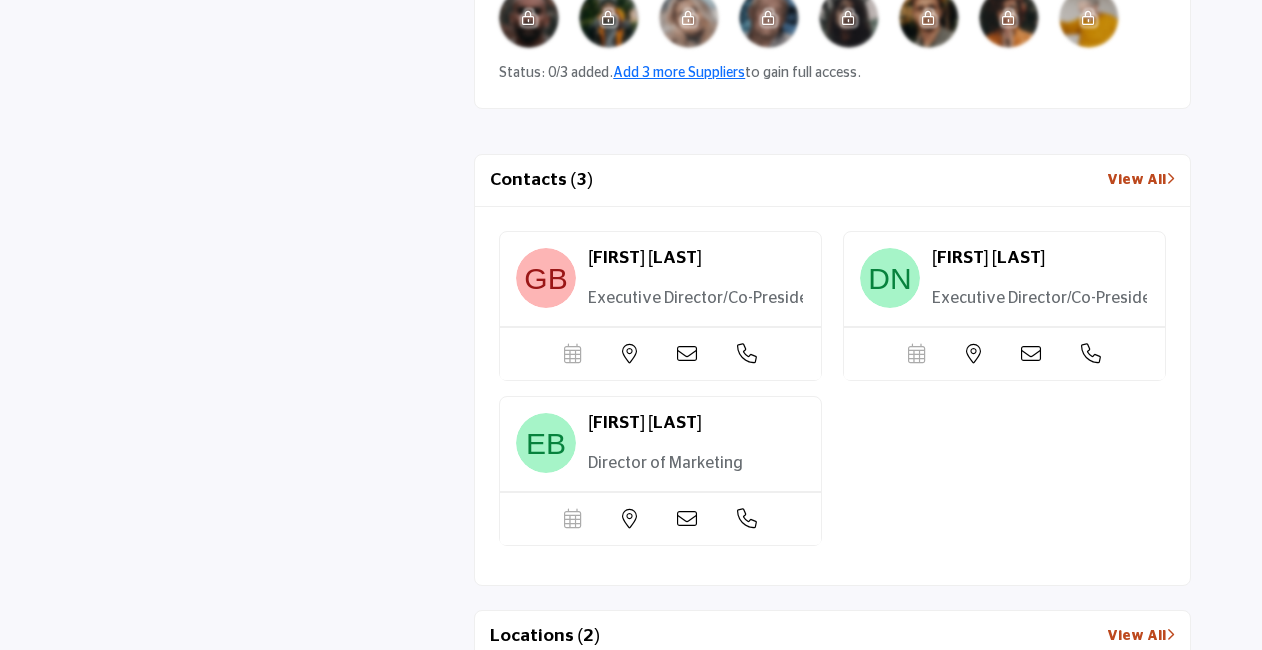 click on "Eva Bracciale
Director of Marketing" at bounding box center (696, 279) 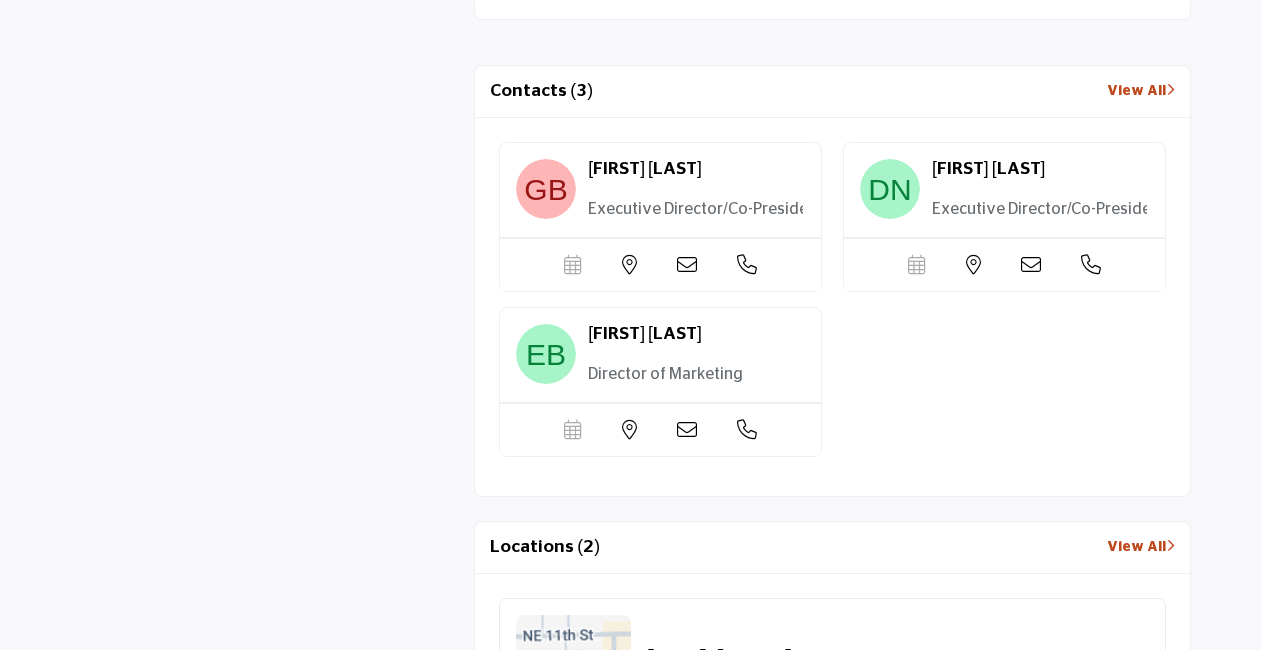 scroll, scrollTop: 2045, scrollLeft: 0, axis: vertical 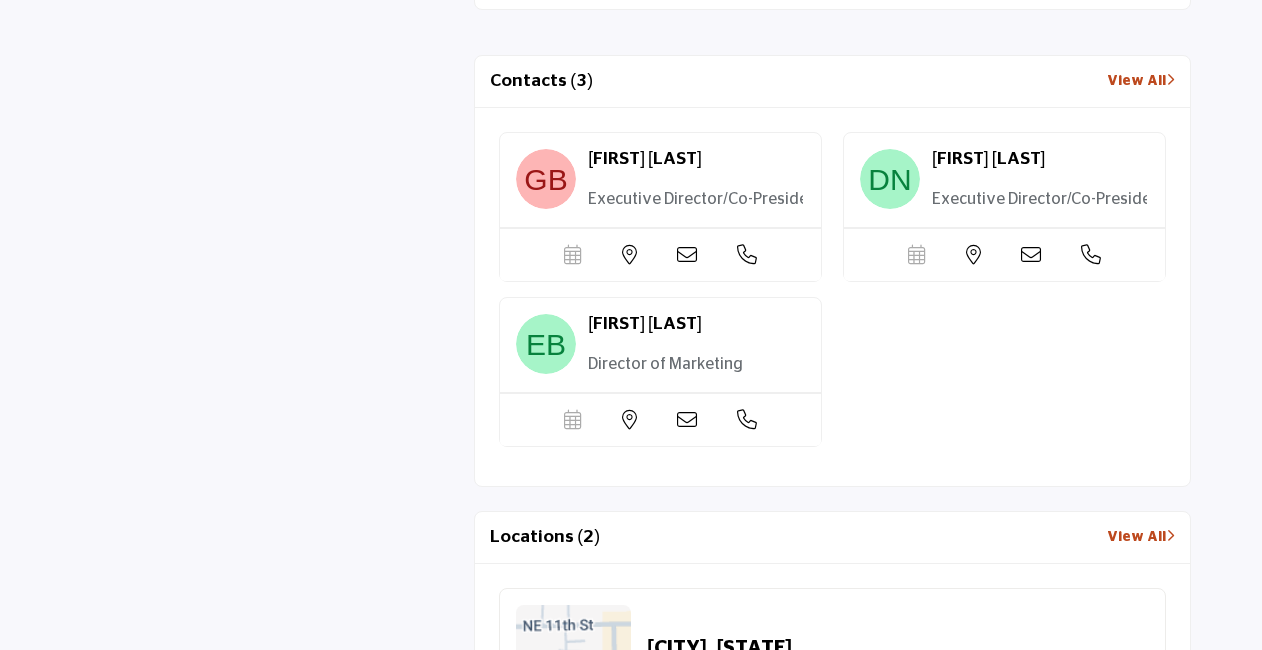 click on "Eva Bracciale
Director of Marketing" at bounding box center (696, 180) 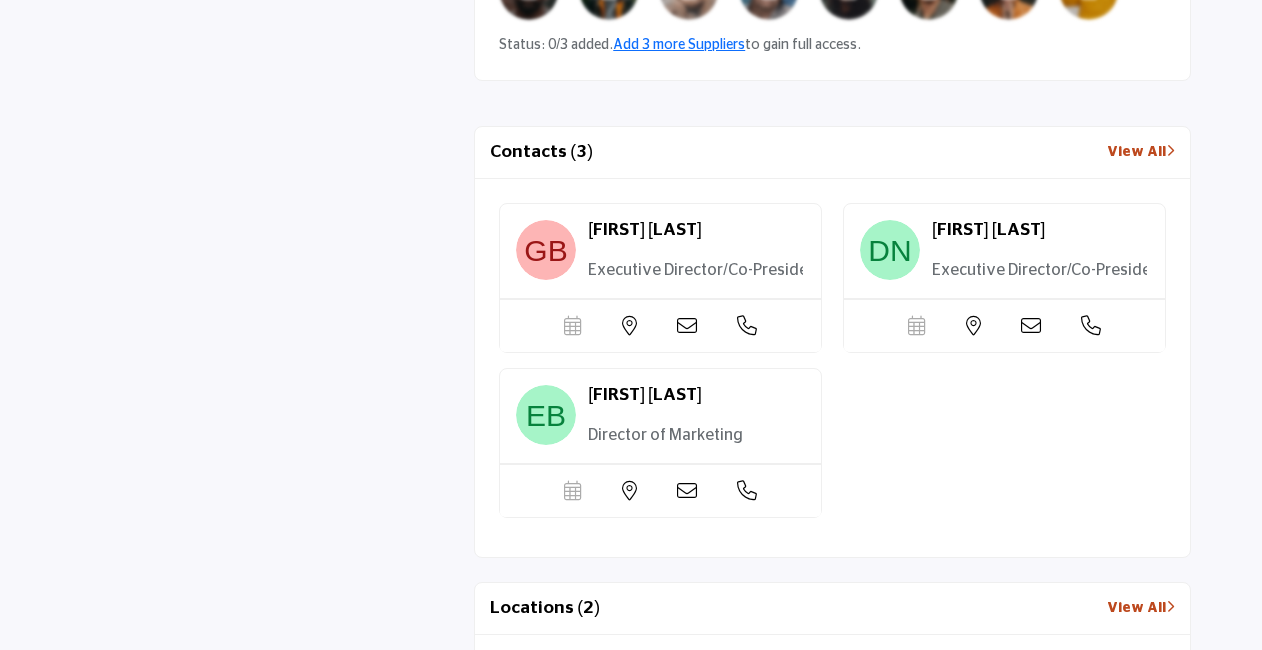 scroll, scrollTop: 1948, scrollLeft: 0, axis: vertical 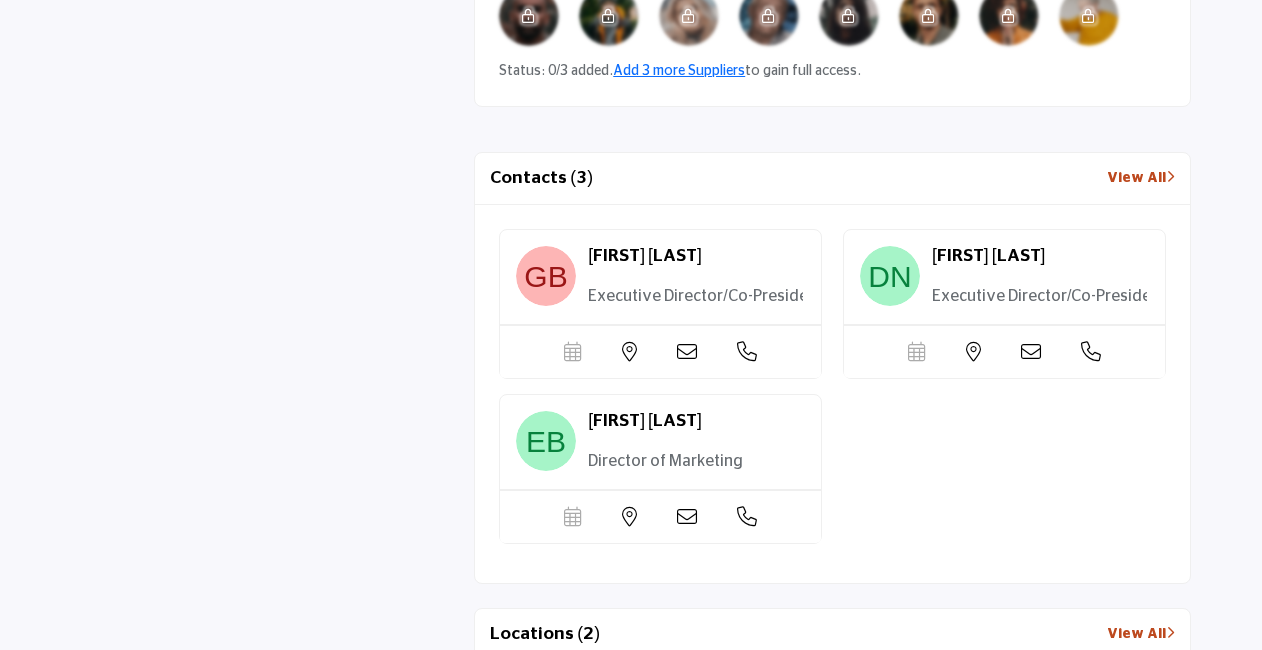 click on "Eva Bracciale" at bounding box center [644, 256] 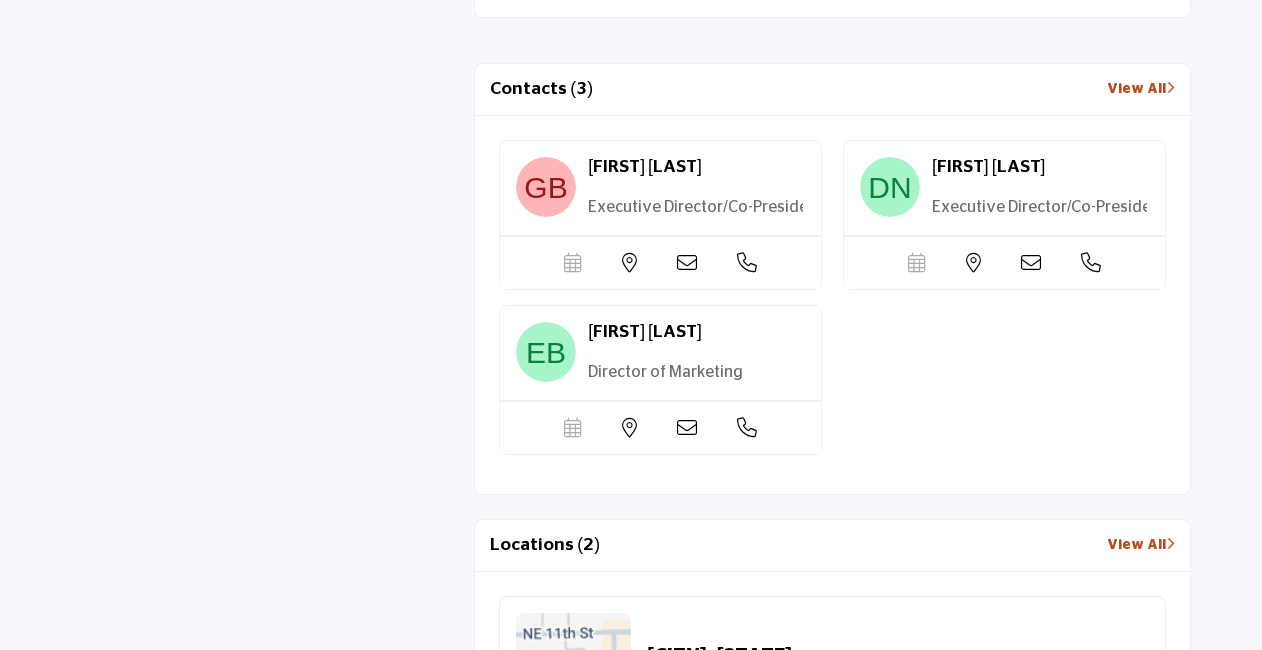 scroll, scrollTop: 2041, scrollLeft: 0, axis: vertical 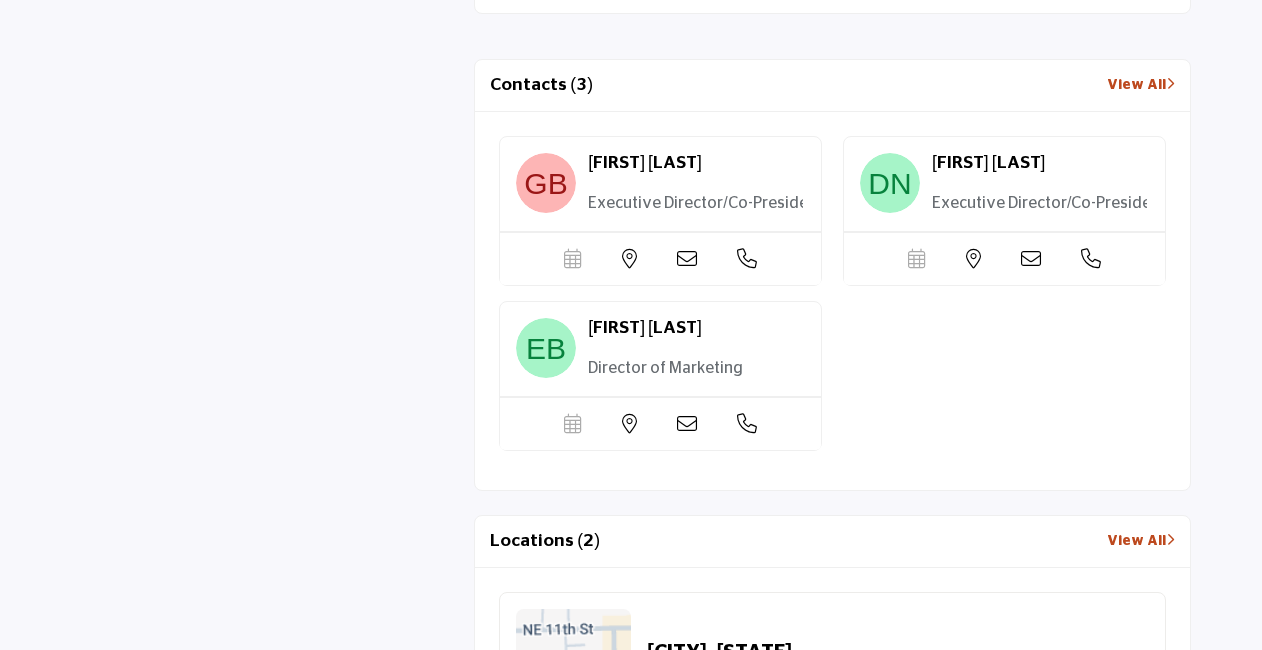 click on "View All" at bounding box center [1141, 85] 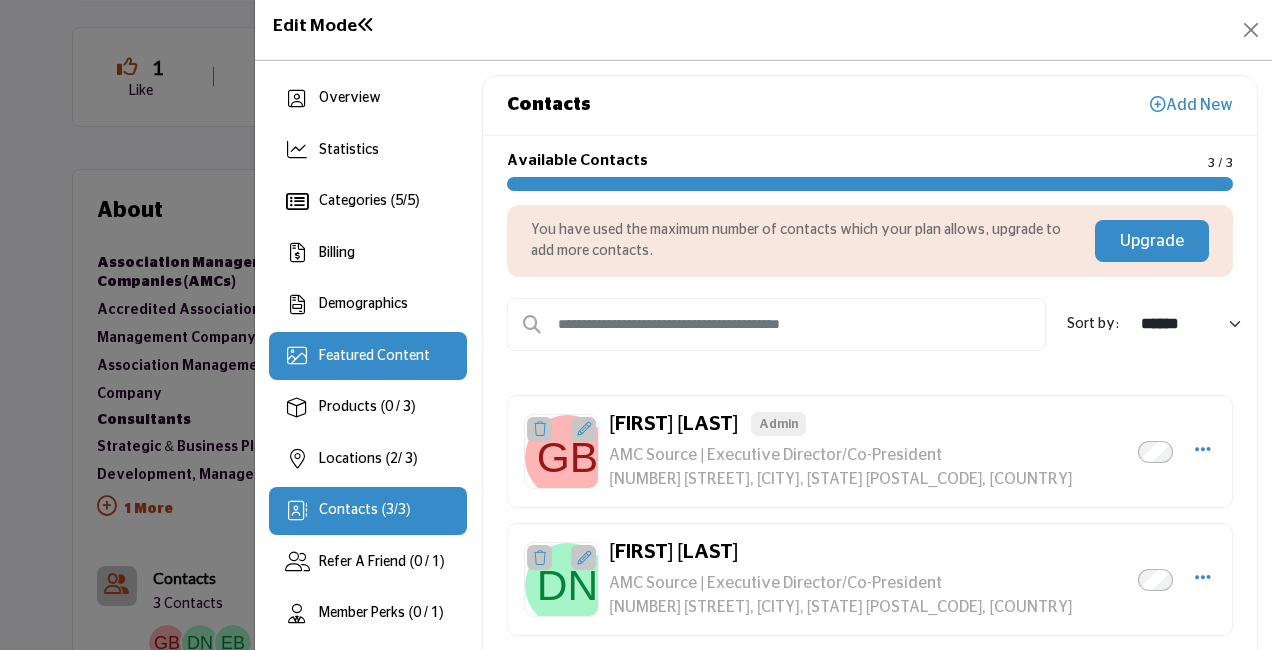 scroll, scrollTop: 573, scrollLeft: 0, axis: vertical 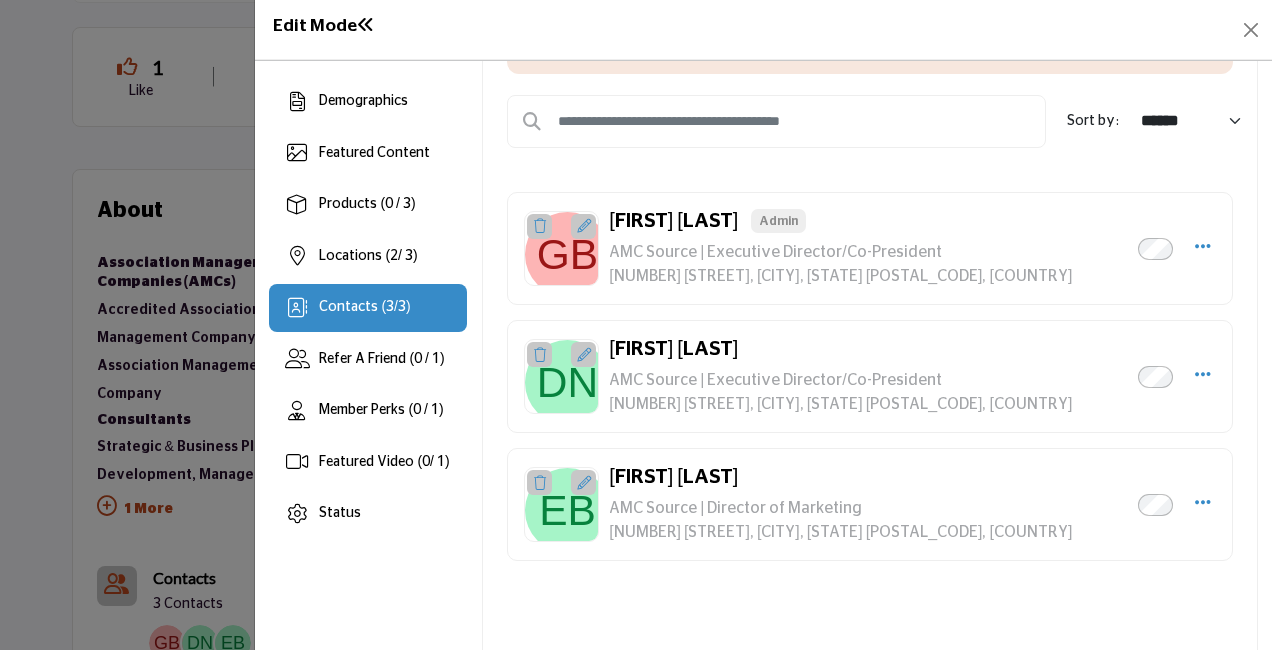 click at bounding box center (1203, 502) 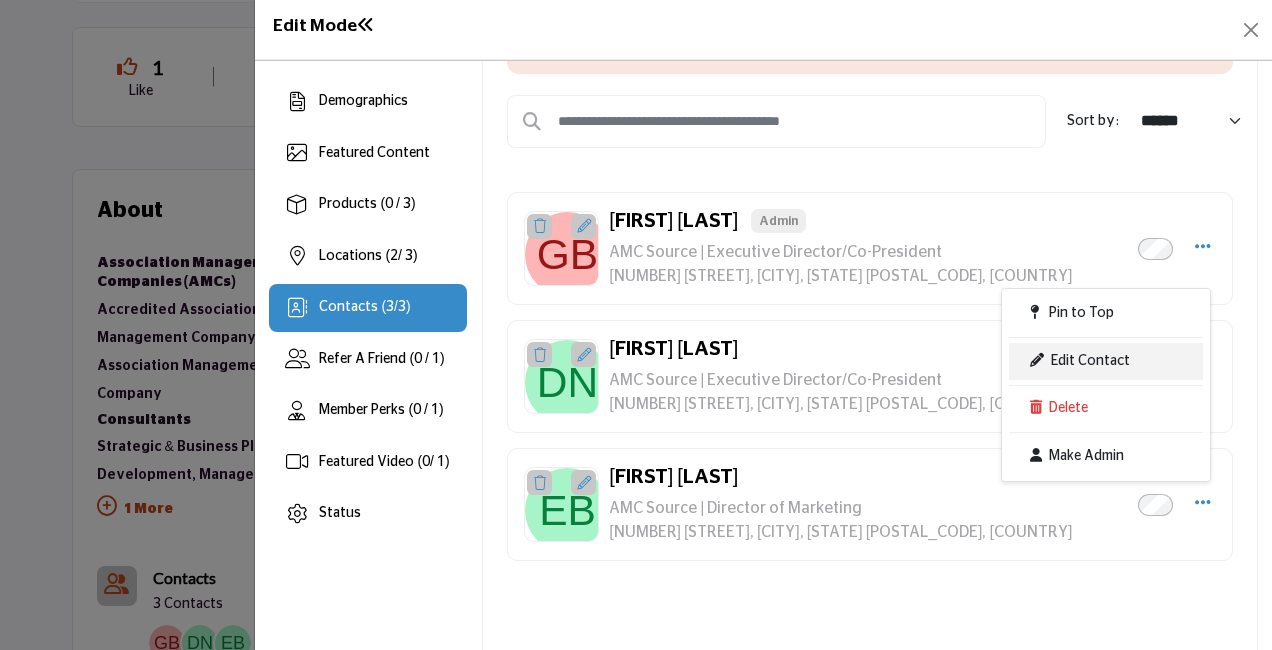 click on "Edit Contact" at bounding box center (1106, 361) 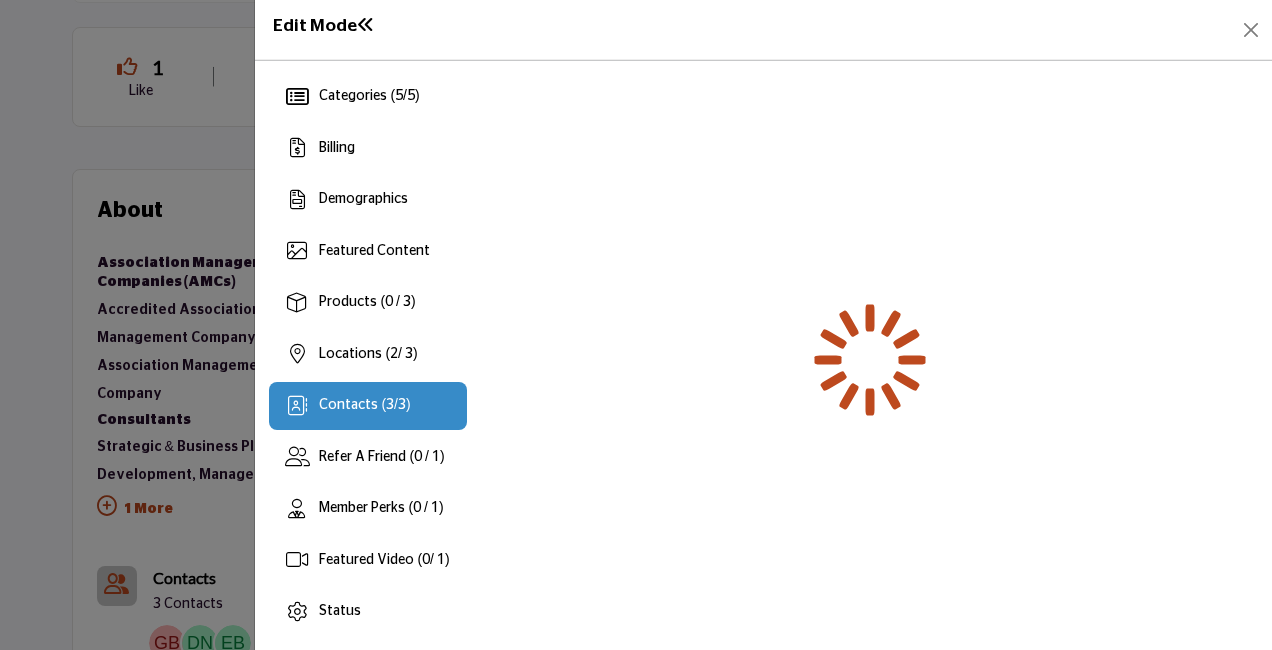 scroll, scrollTop: 220, scrollLeft: 0, axis: vertical 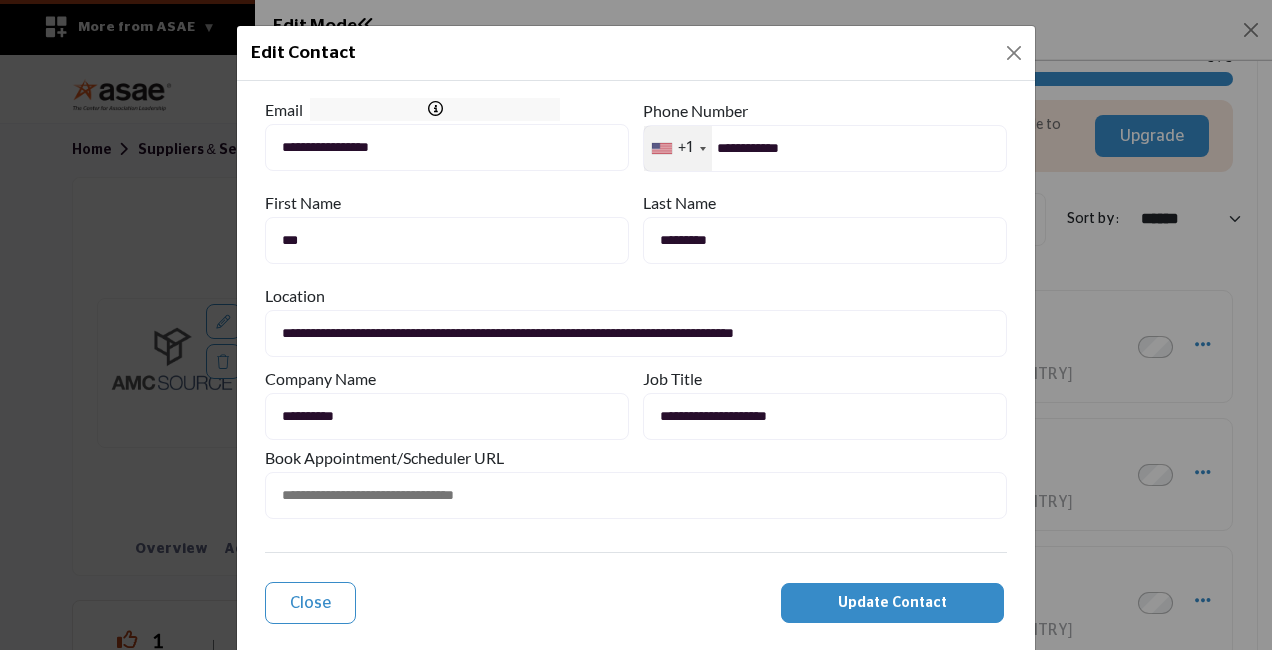 type on "**********" 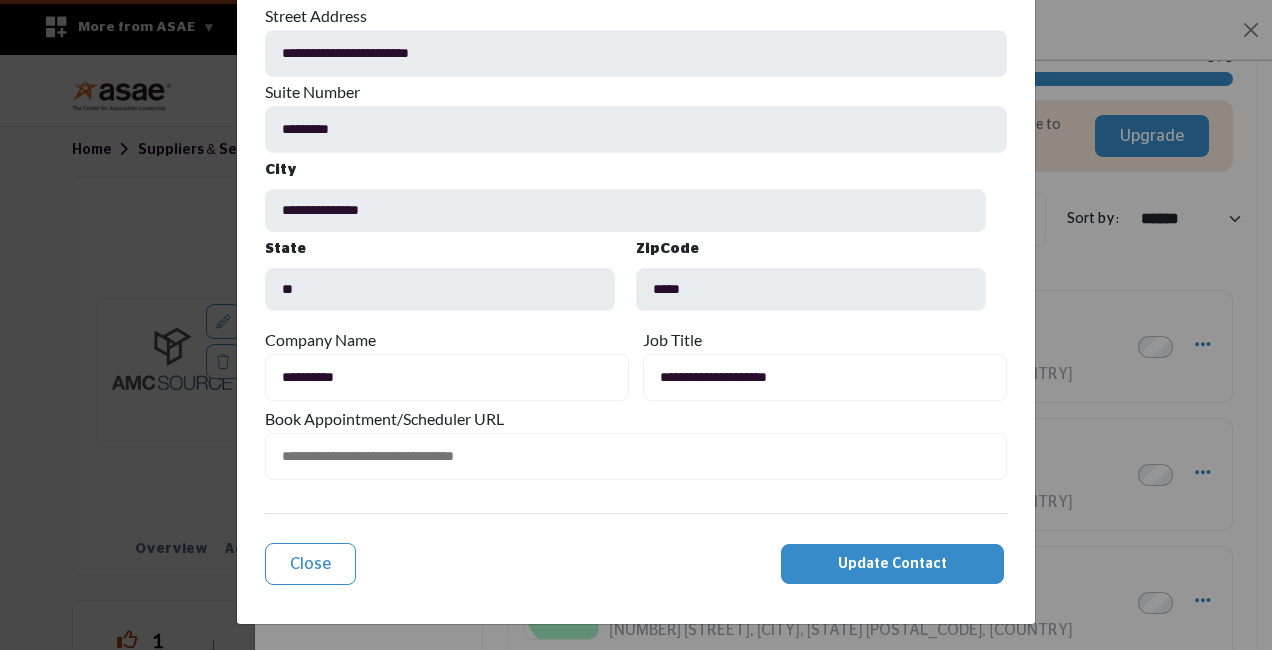 scroll, scrollTop: 363, scrollLeft: 0, axis: vertical 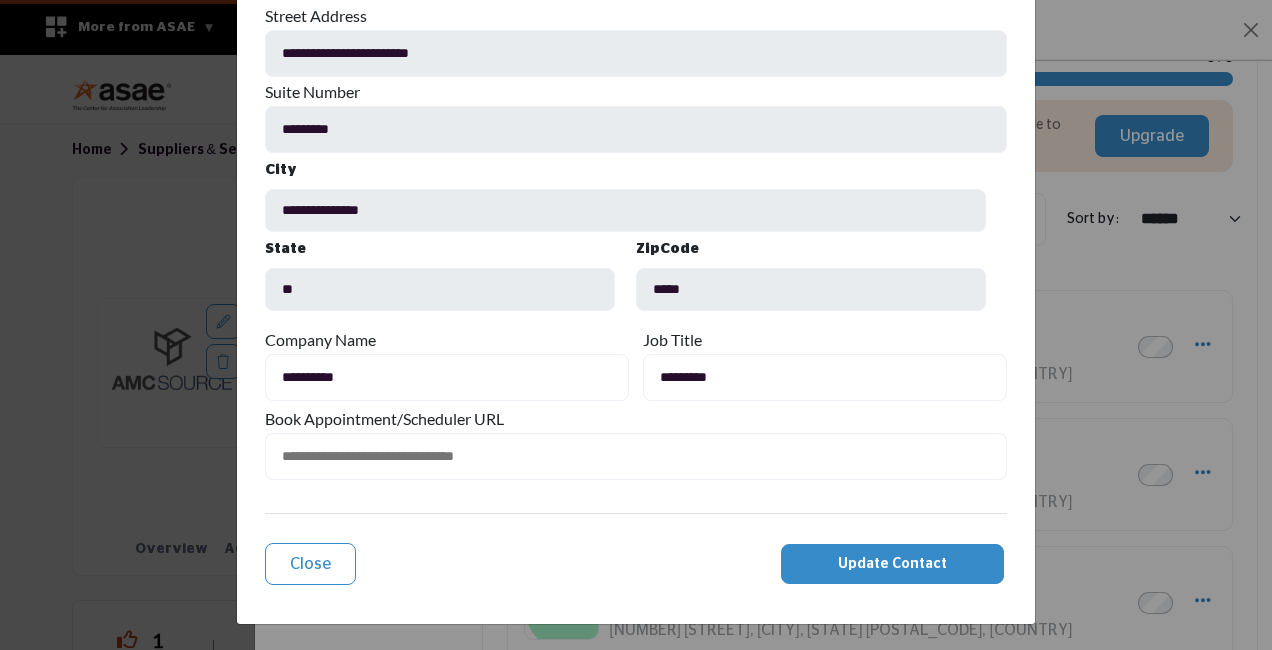 click on "*********" at bounding box center (825, 377) 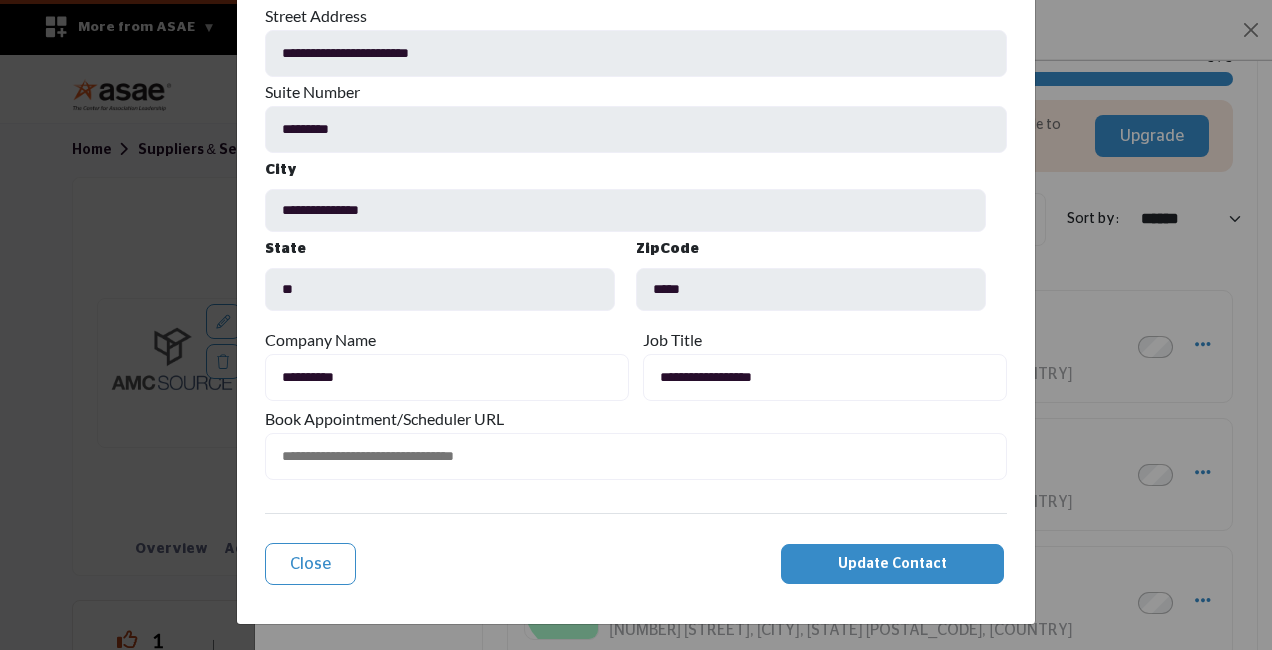 type on "**********" 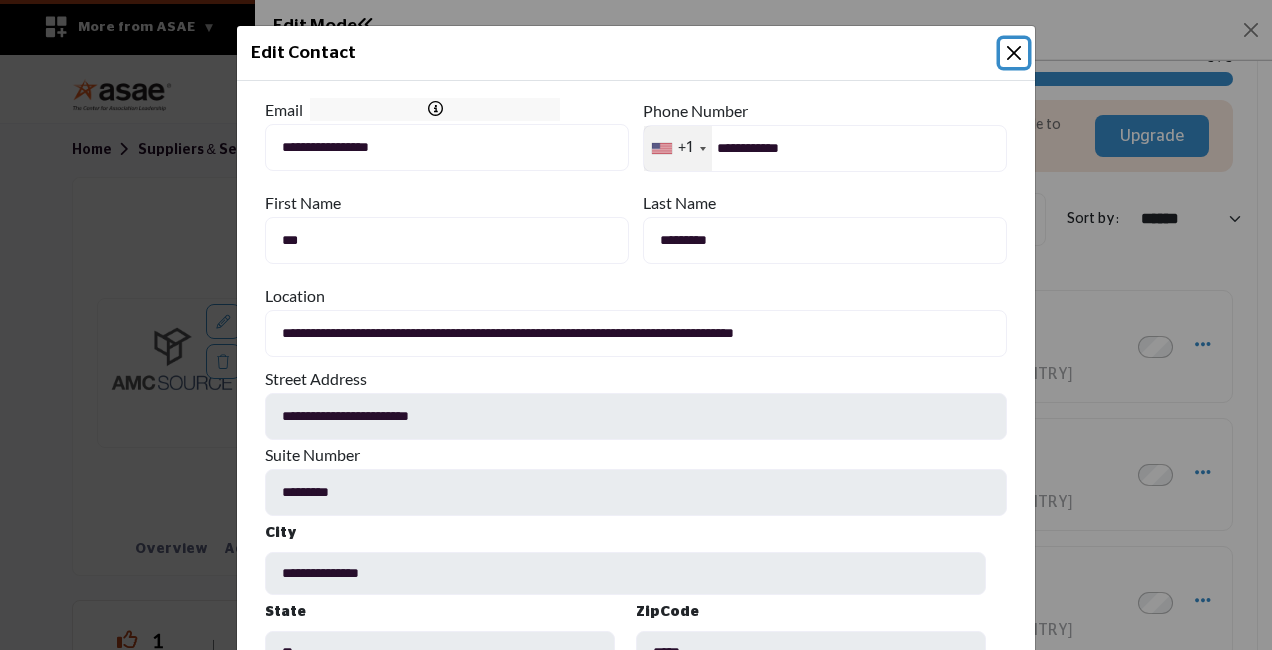 click on "**********" at bounding box center (636, 527) 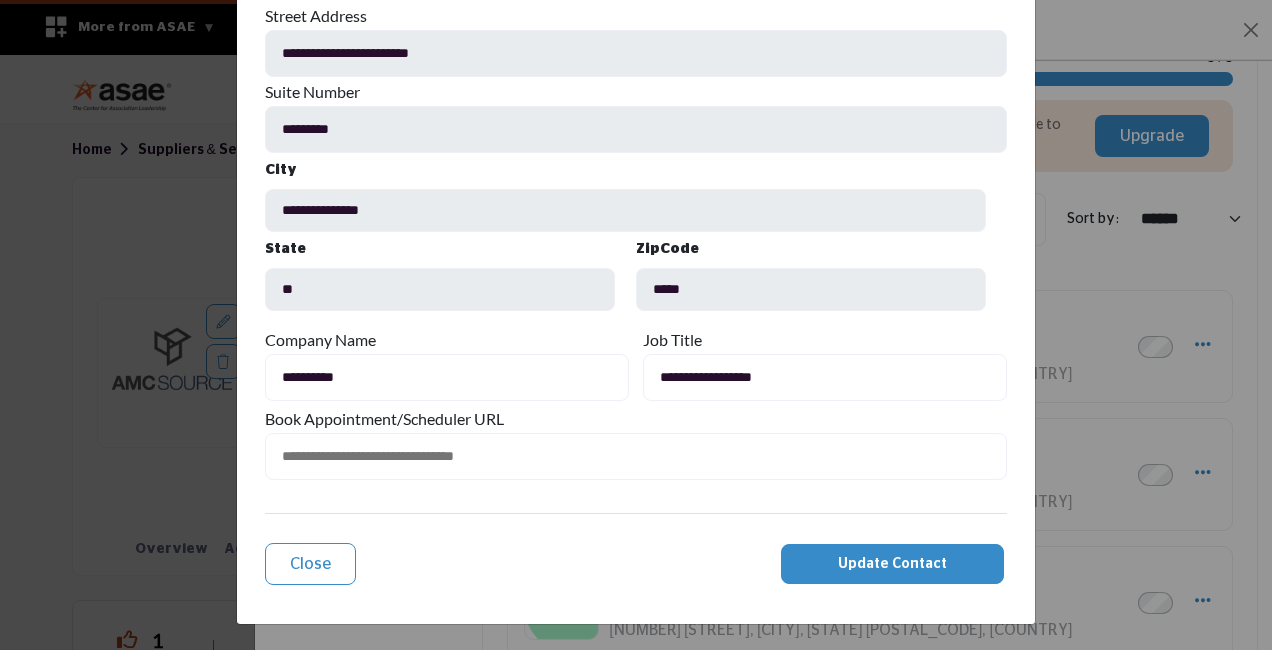 scroll, scrollTop: 363, scrollLeft: 0, axis: vertical 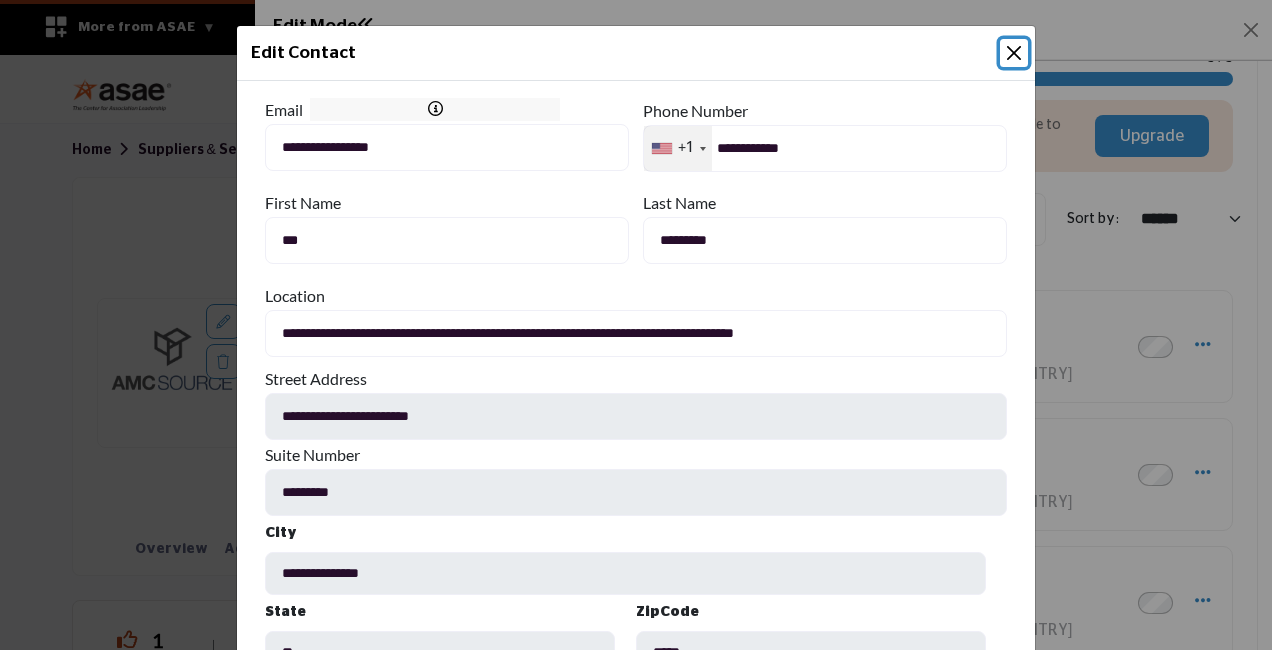 click on "**********" at bounding box center (636, 527) 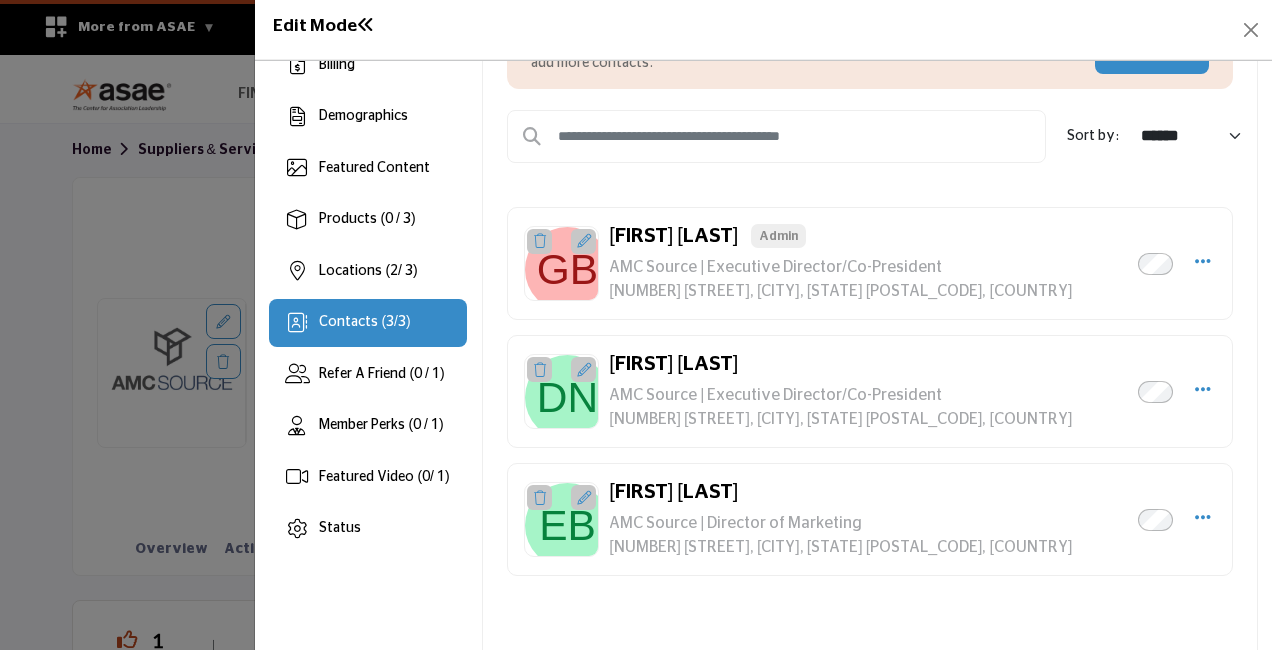 scroll, scrollTop: 204, scrollLeft: 0, axis: vertical 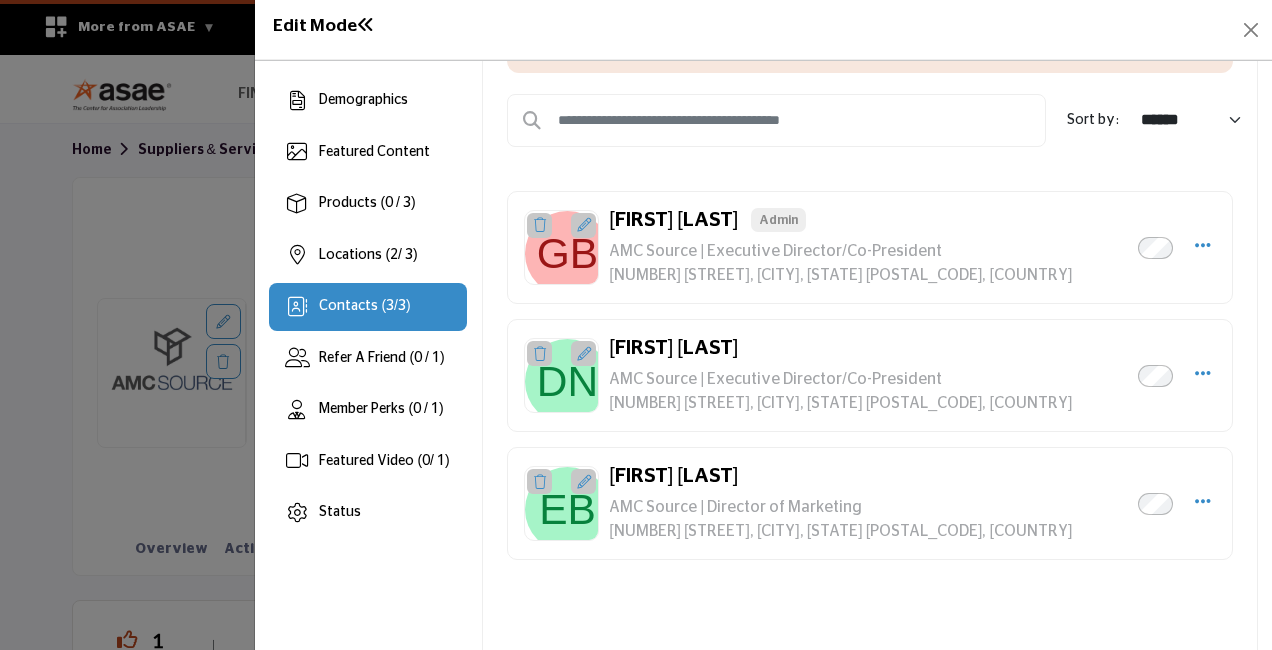click at bounding box center [584, 482] 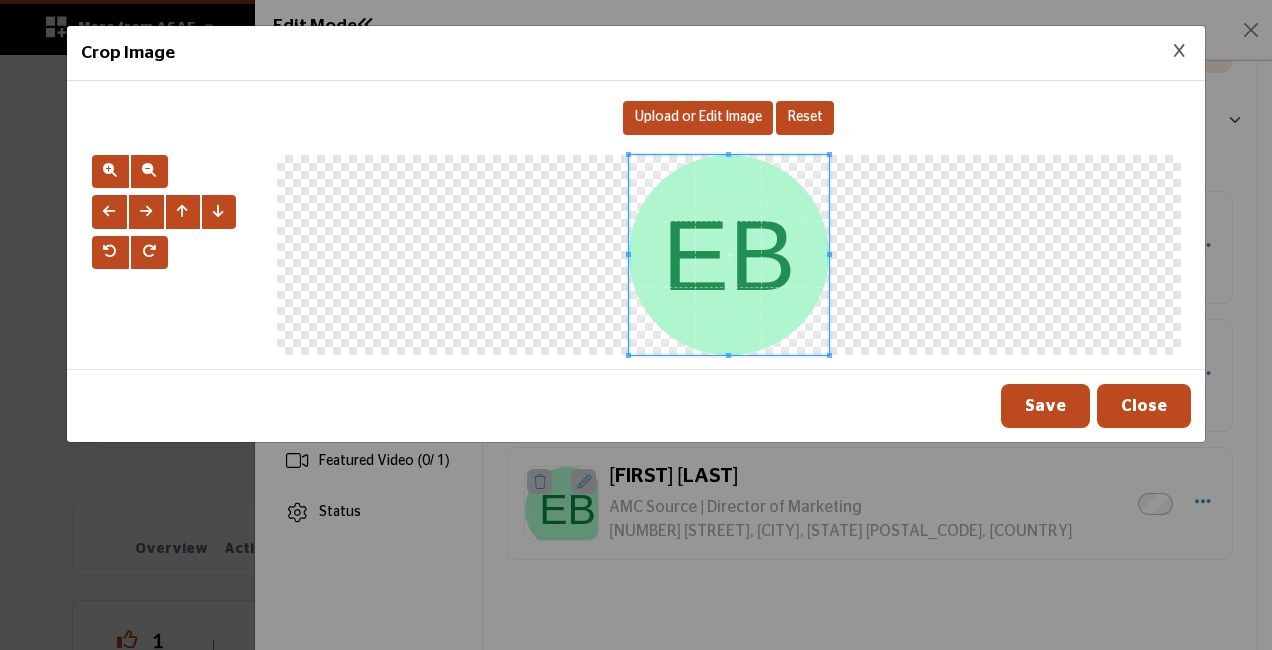click on "Close" at bounding box center (1144, 406) 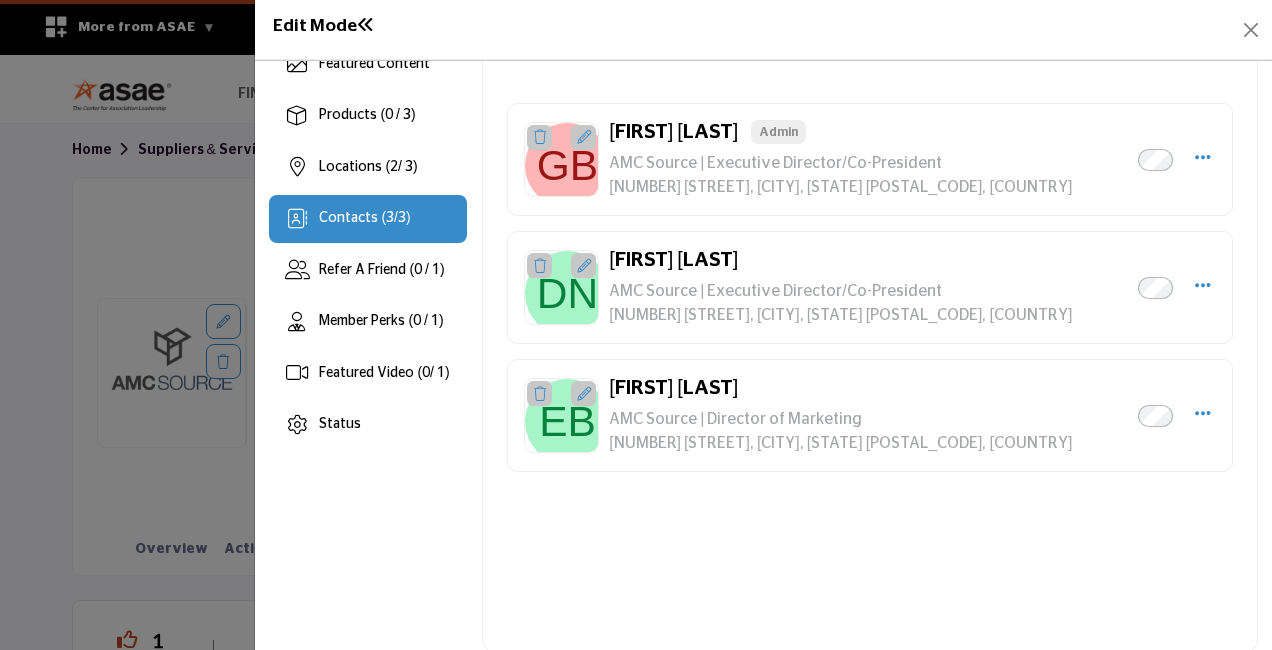 scroll, scrollTop: 304, scrollLeft: 0, axis: vertical 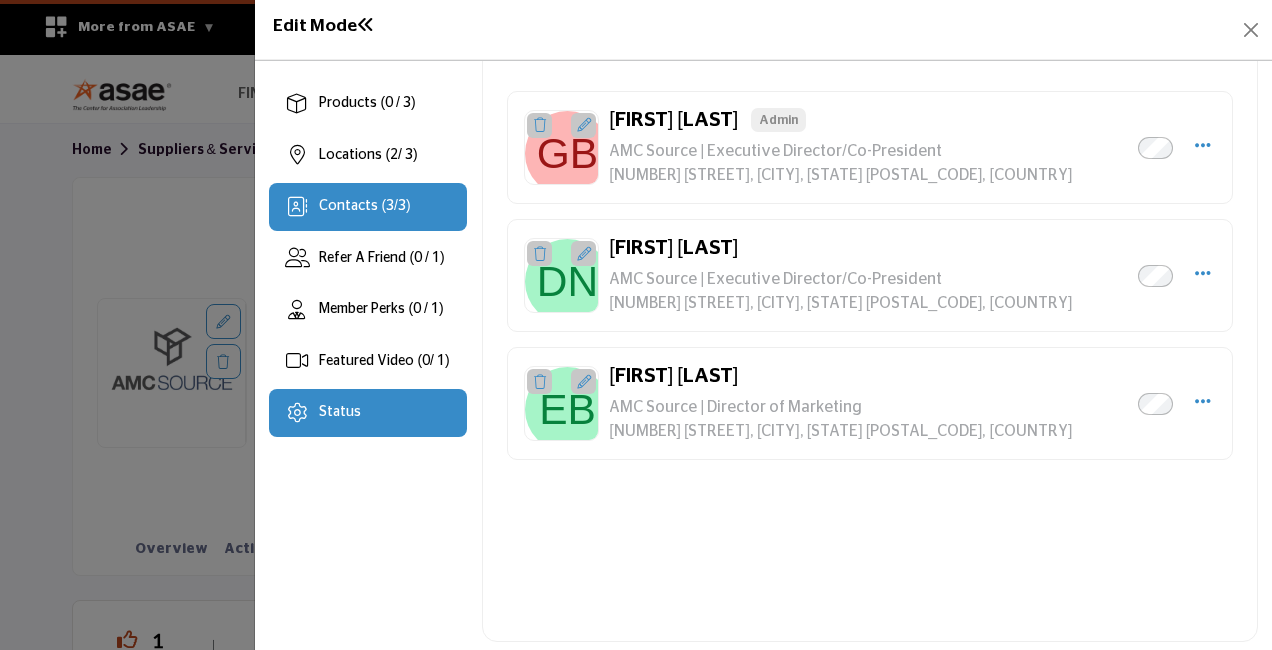 click on "Status" at bounding box center [340, 412] 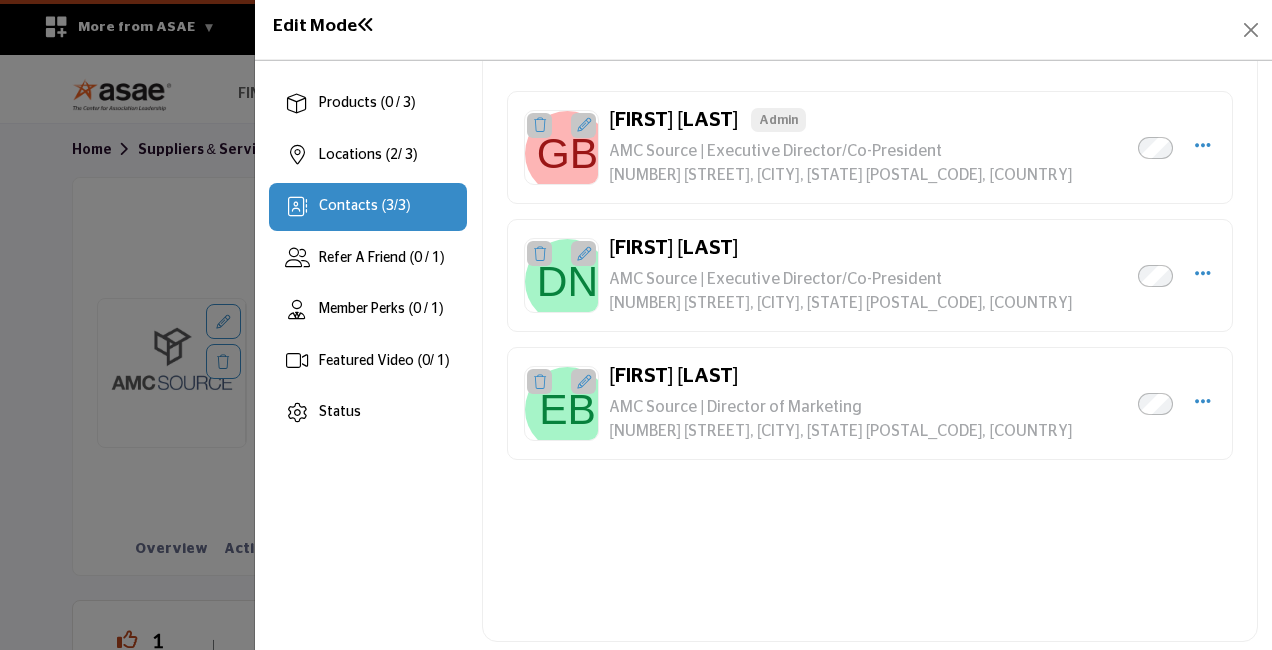 scroll, scrollTop: 105, scrollLeft: 0, axis: vertical 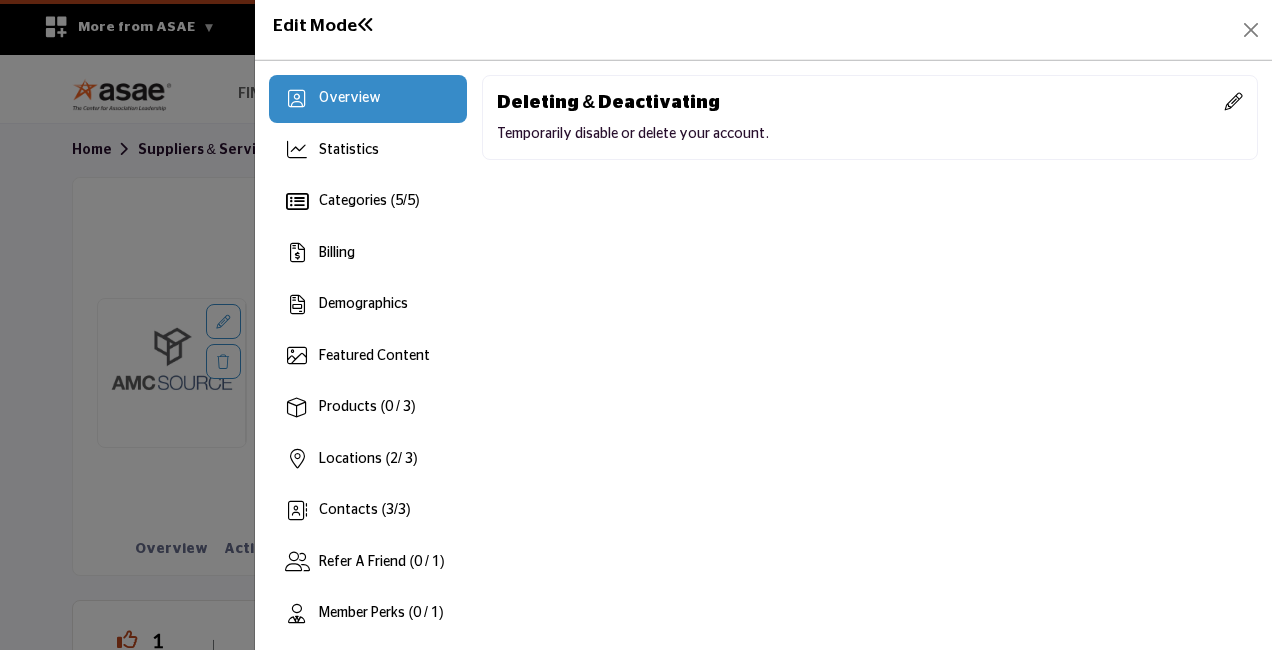 click on "Overview" at bounding box center (350, 98) 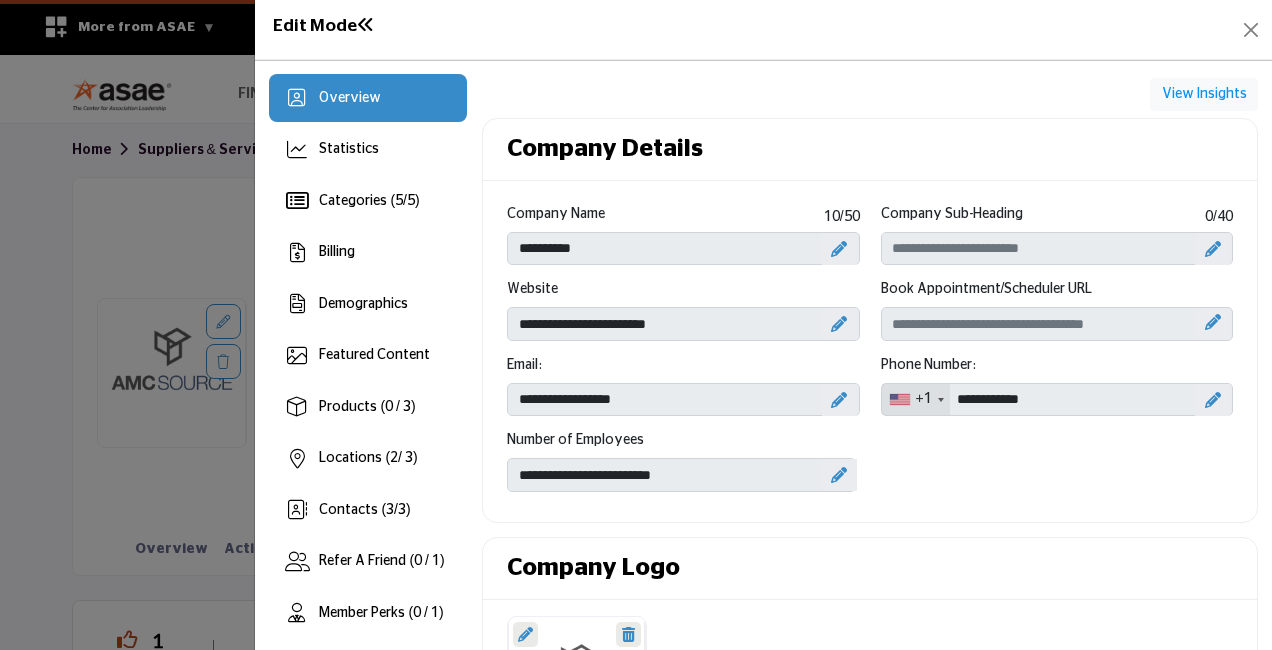 scroll, scrollTop: 0, scrollLeft: 0, axis: both 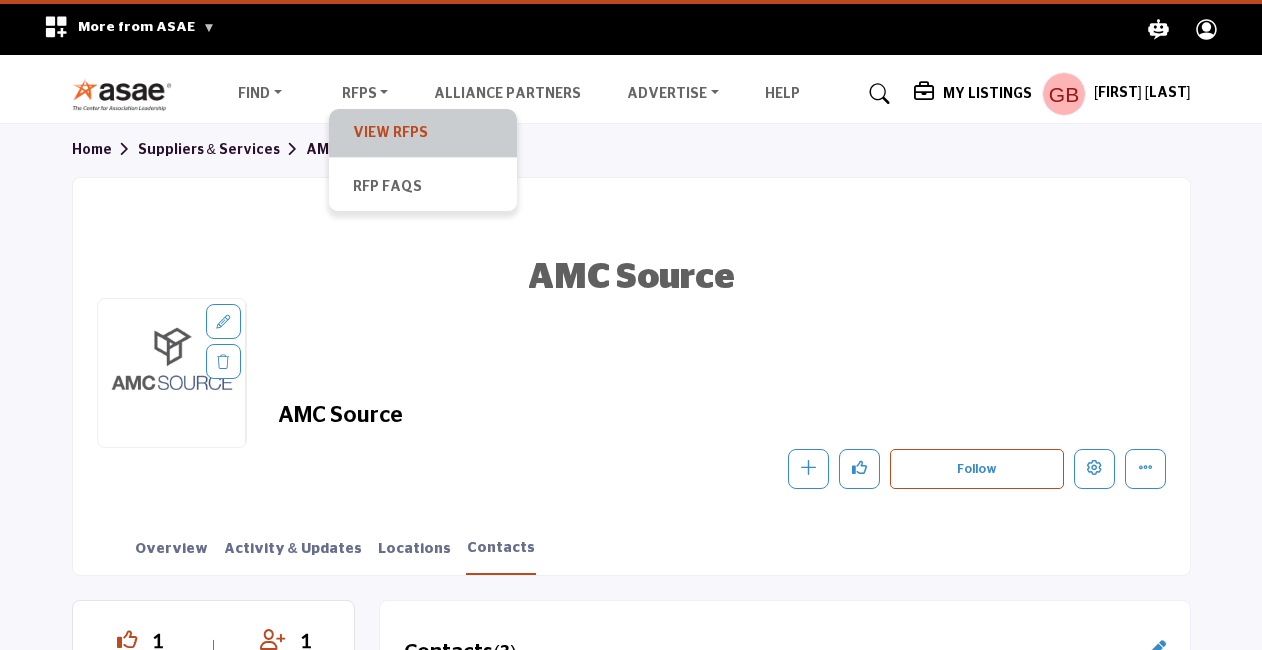 click on "View RFPs" at bounding box center (423, 133) 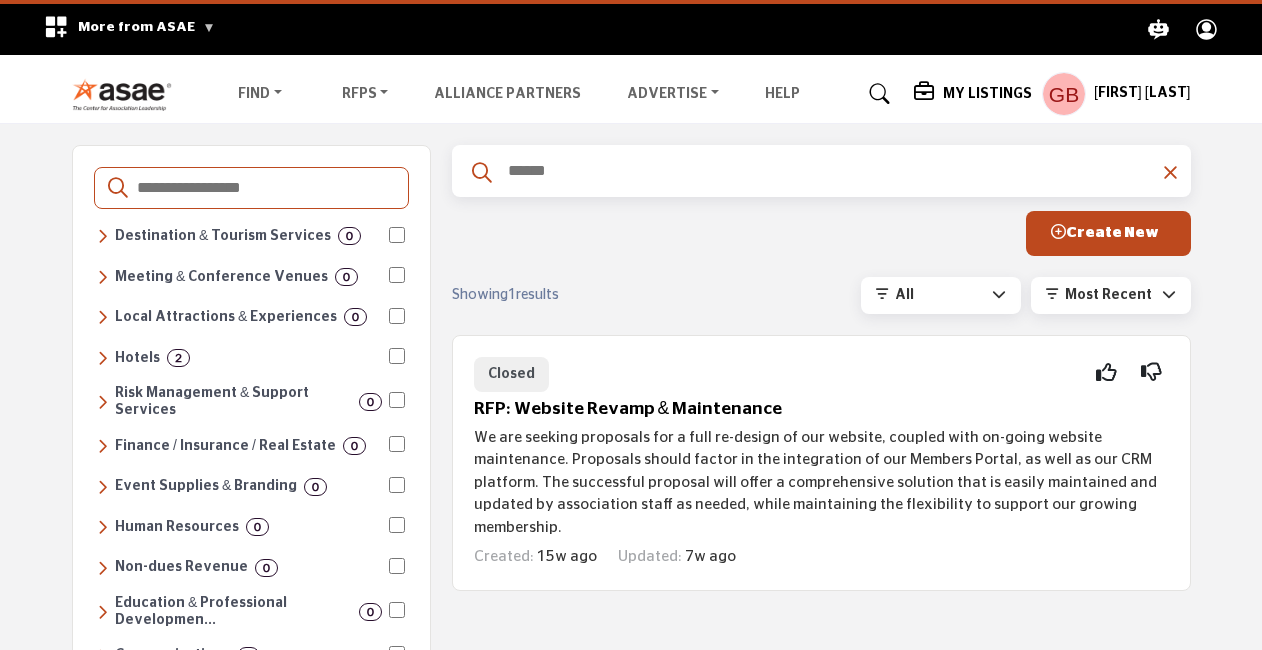 scroll, scrollTop: -1, scrollLeft: 0, axis: vertical 